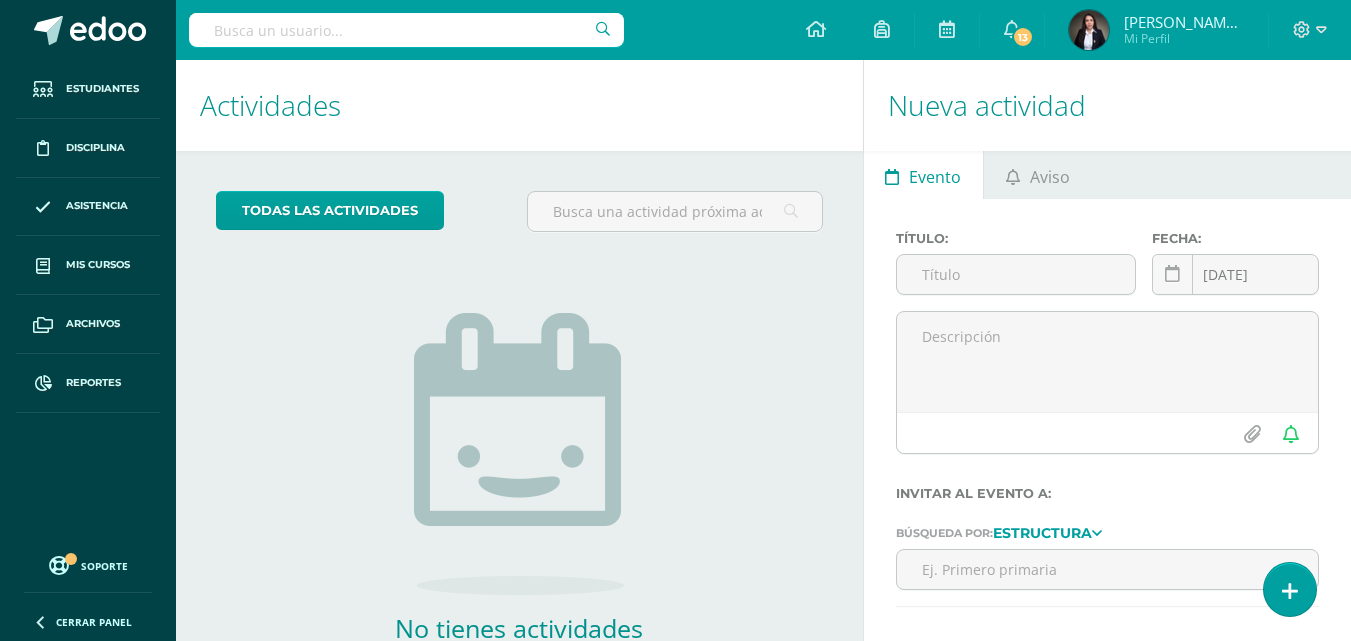 scroll, scrollTop: 0, scrollLeft: 0, axis: both 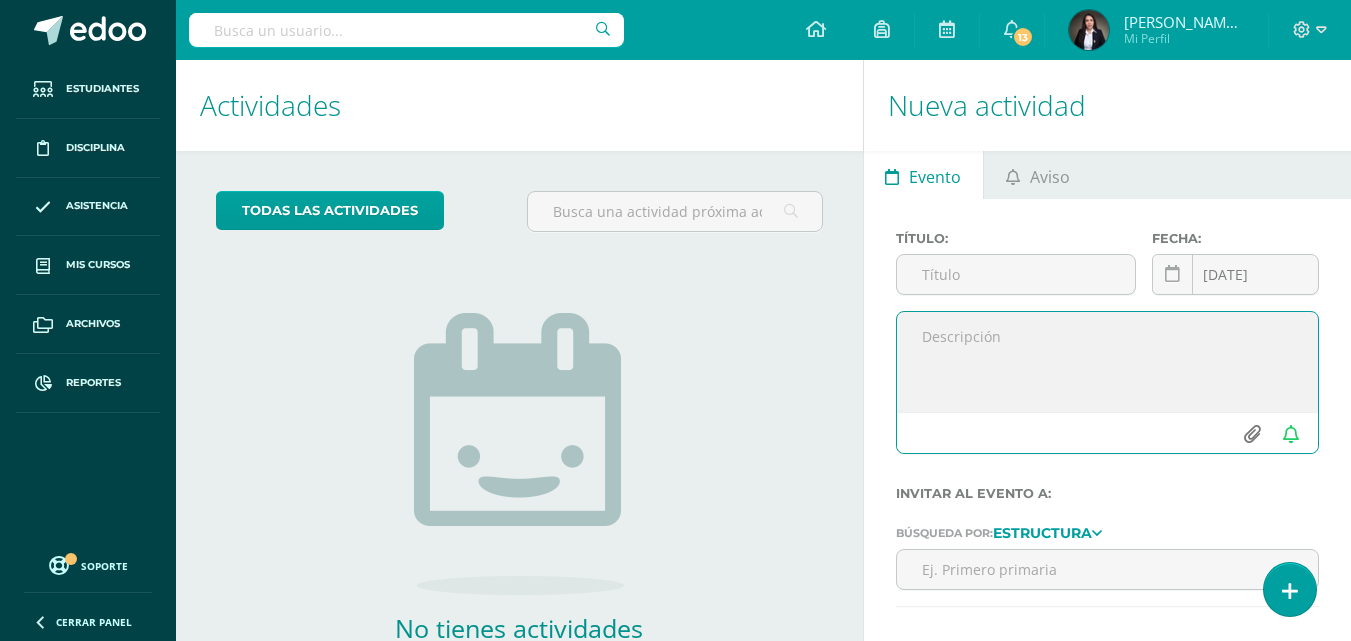 click at bounding box center [1251, 434] 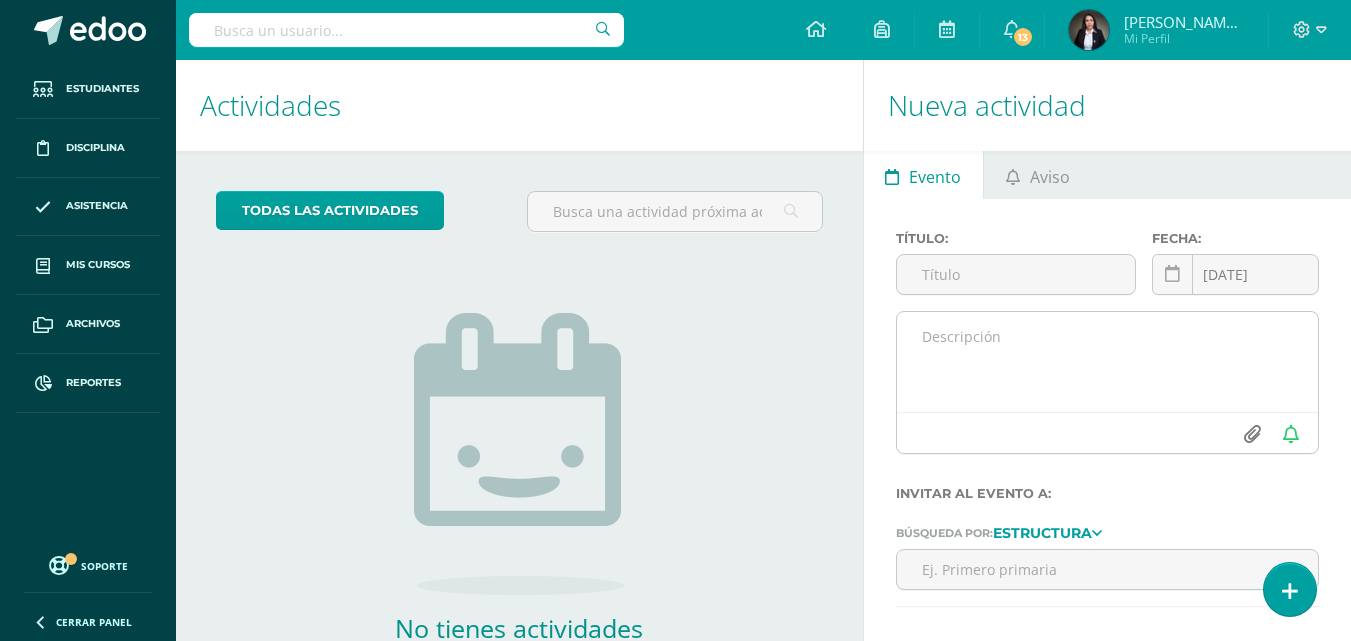 type on "C:\fakepath\INVITACIÓN .jpg" 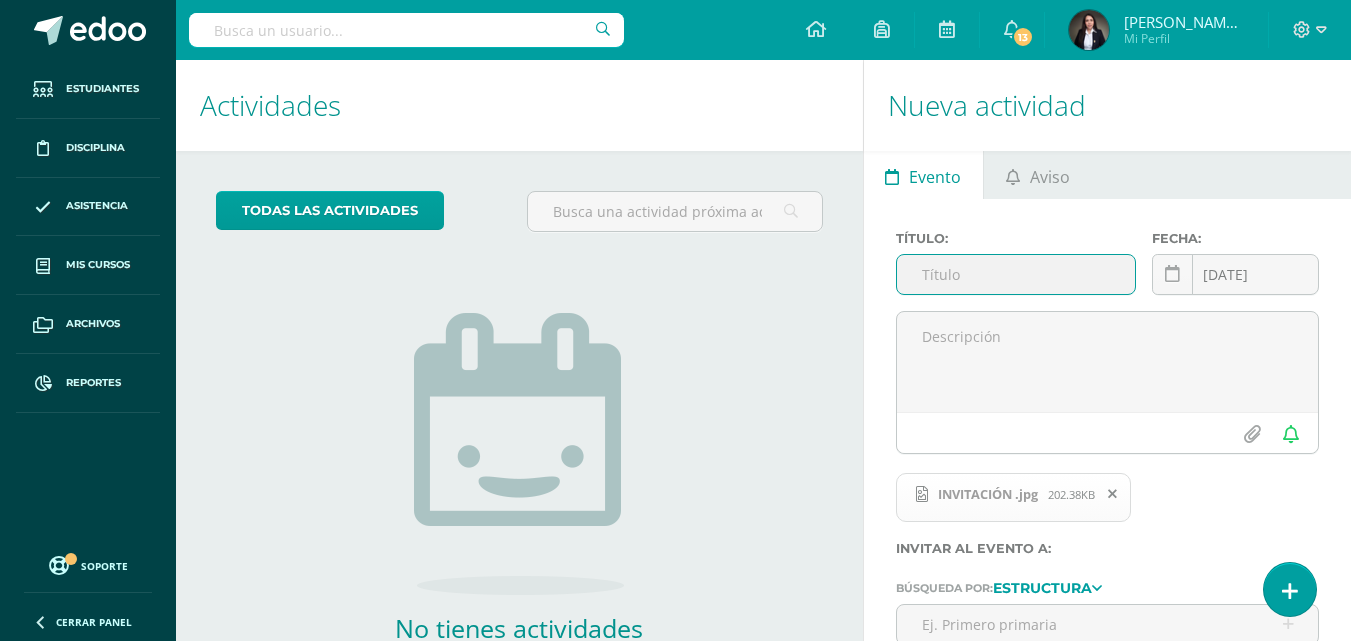 click at bounding box center (1016, 274) 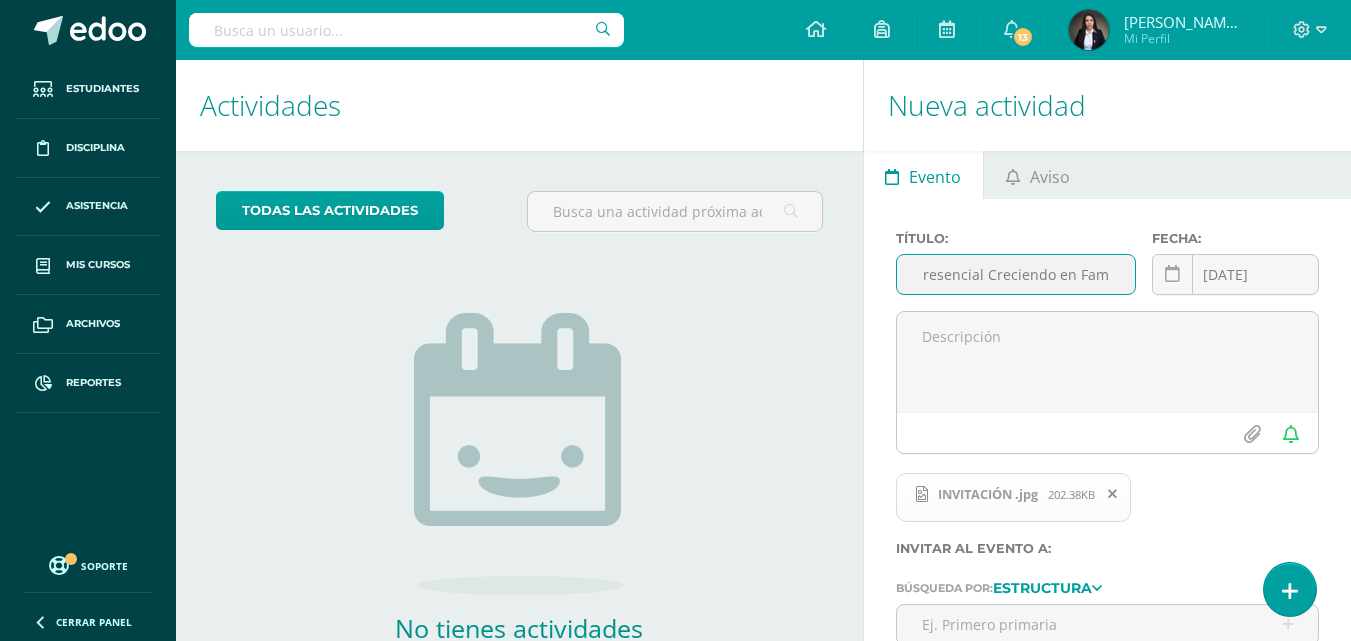 scroll, scrollTop: 0, scrollLeft: 64, axis: horizontal 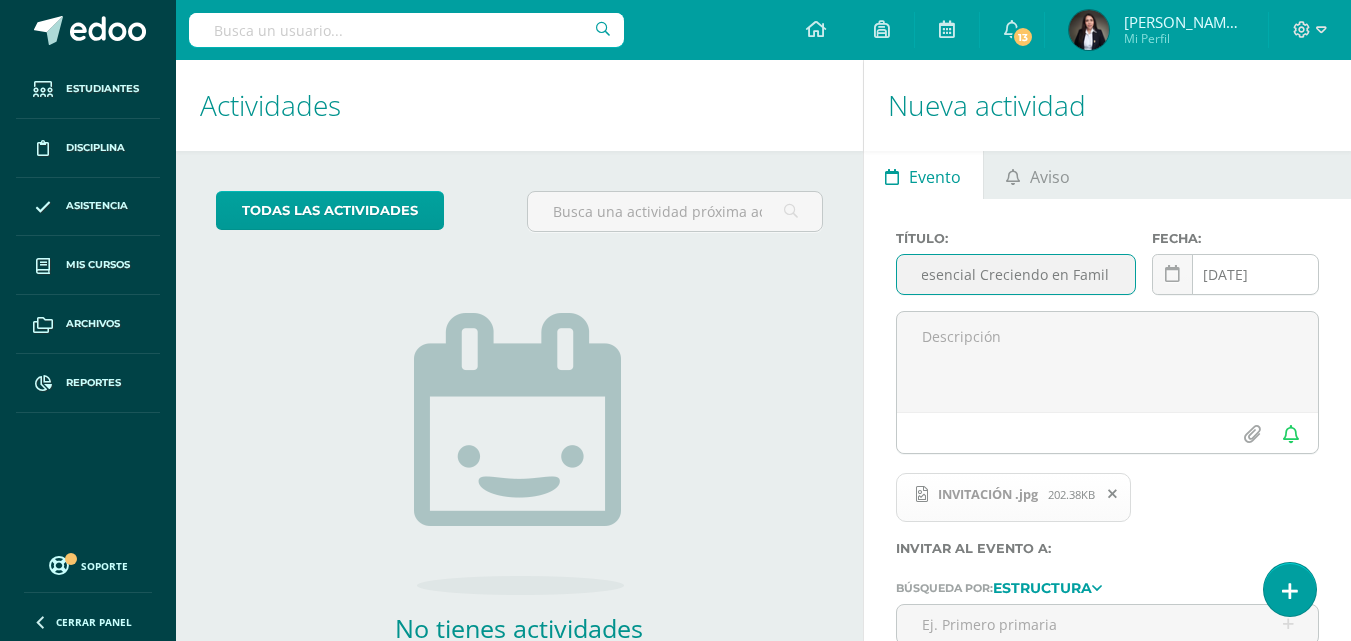 type on "Charla presencial Creciendo en Familia" 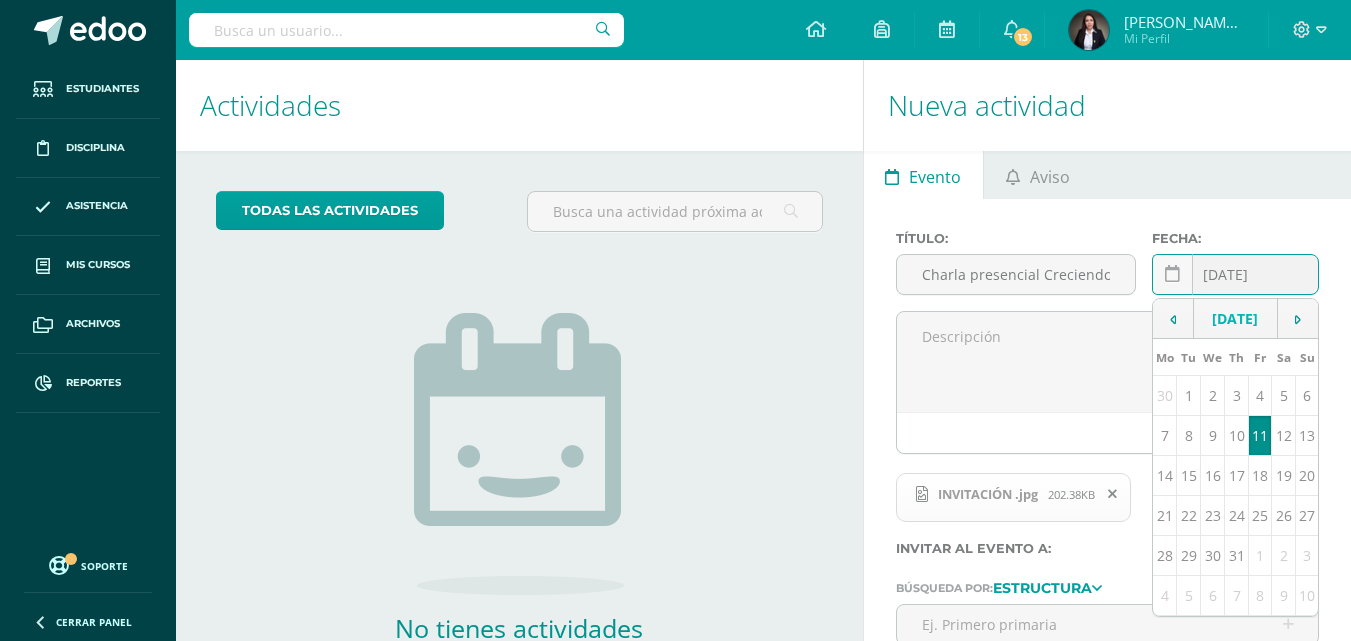 click on "[DATE] July, 2025 Mo Tu We Th Fr Sa Su 30 1 2 3 4 5 6 7 8 9 10 11 12 13 14 15 16 17 18 19 20 21 22 23 24 25 26 27 28 29 30 31 1 2 3 4 5 6 7 8 9 10 false Clear date" at bounding box center [1235, 282] 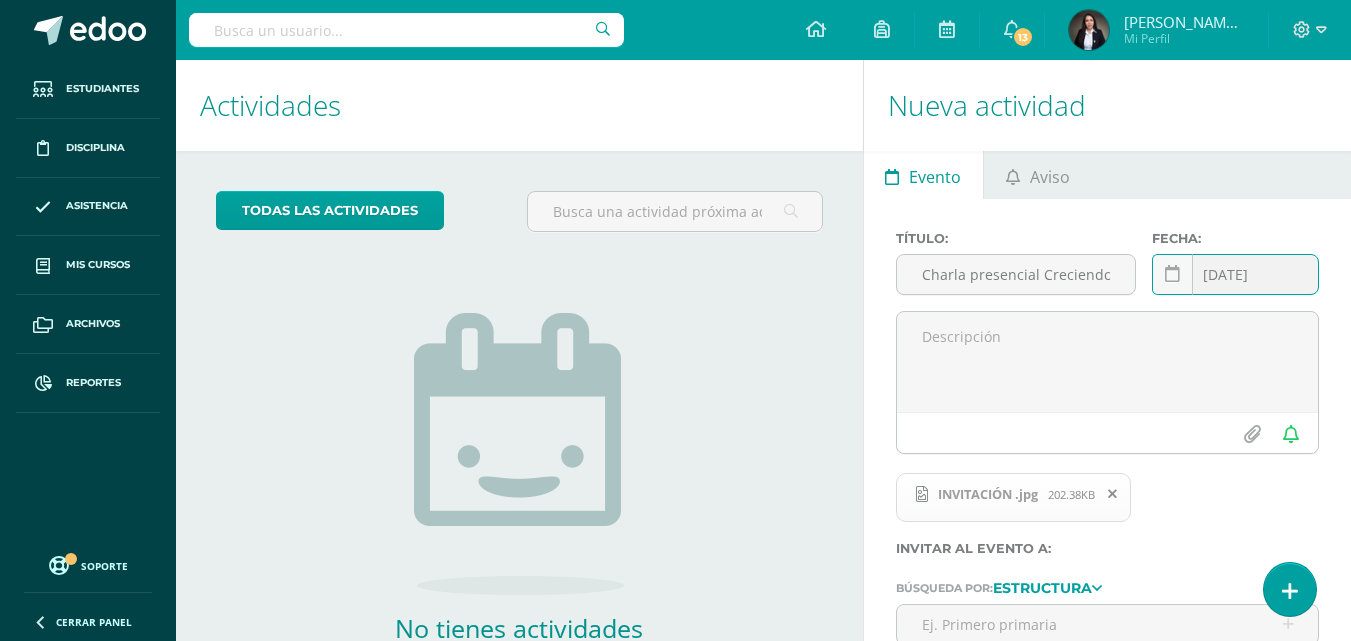 click on "[DATE]" at bounding box center (1235, 274) 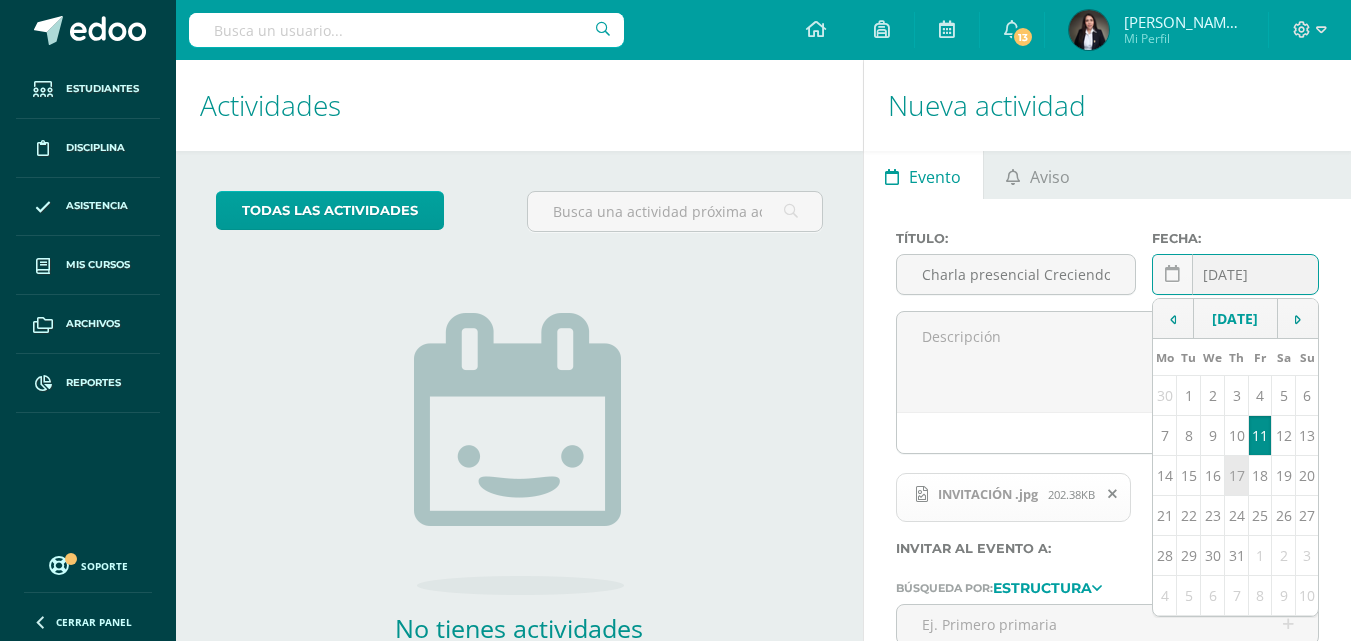 click on "17" at bounding box center (1236, 476) 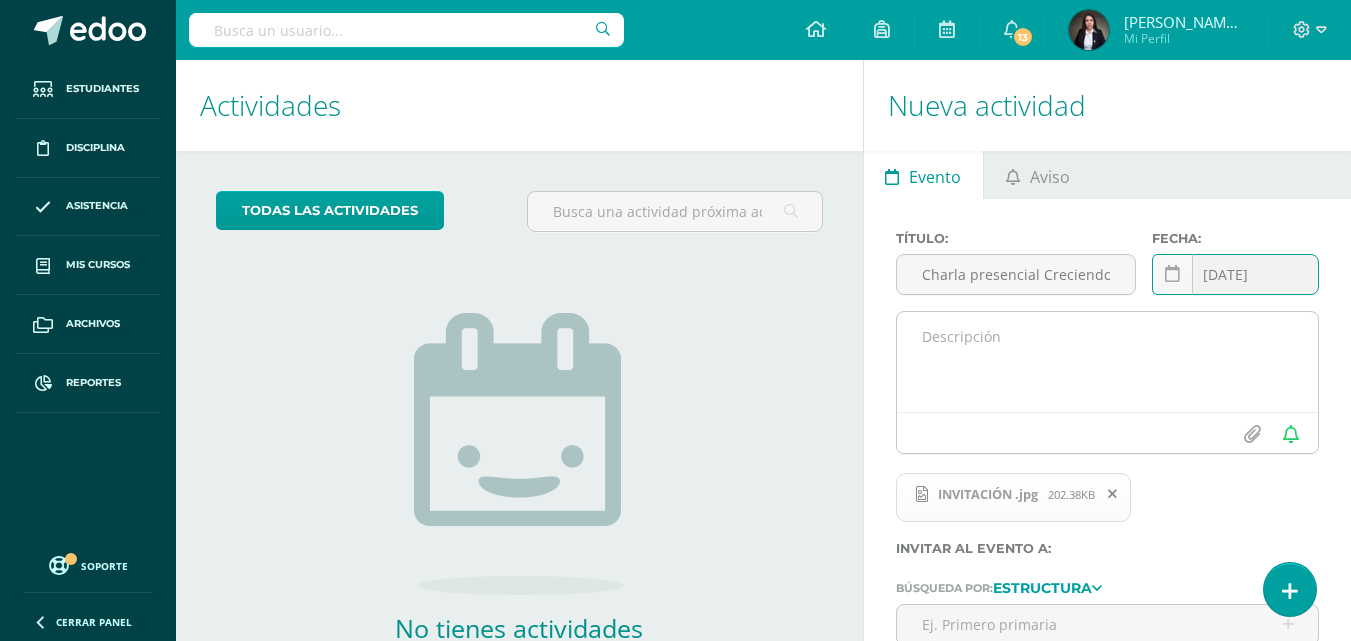 click at bounding box center (1107, 362) 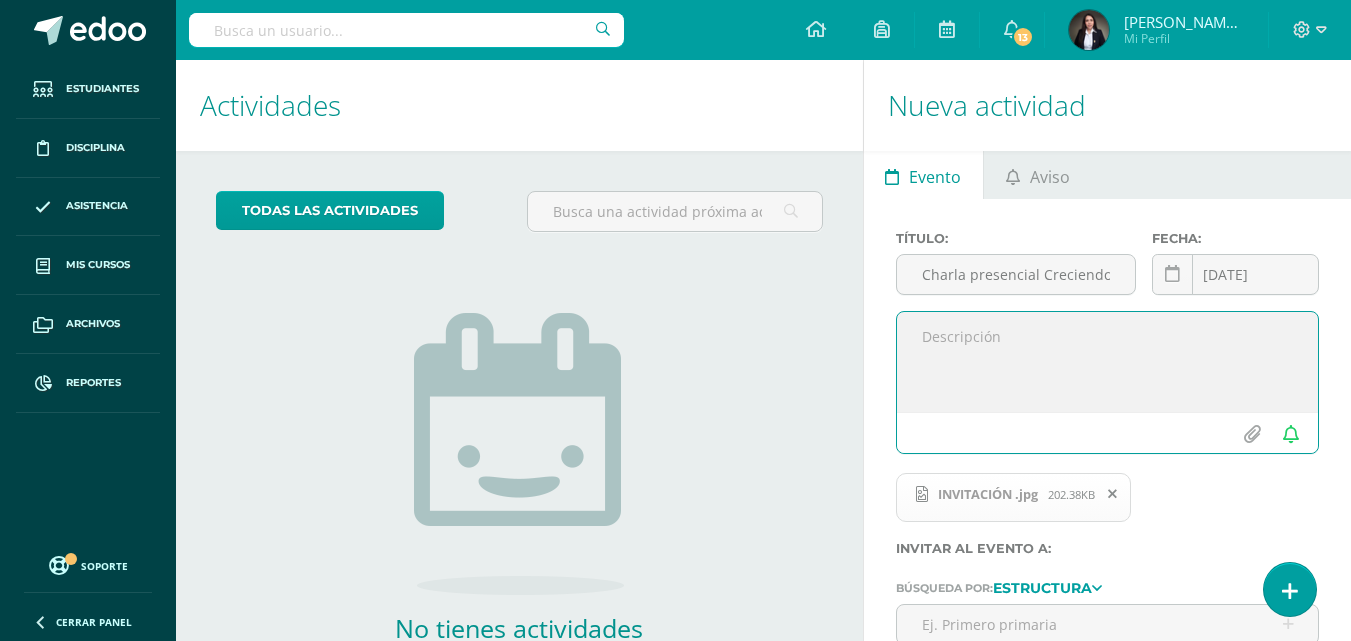 paste on "Estimados Padres de Familia Reciban un cordial y afectuoso saludo. Por este medio compartimos la invitación a nuestra segunda charla del programa Creciendo en familia, en esta oportunidad la modalidad es virtual. Esperamos contar con su participación [DATE][DATE] 18:00 horas. El enlace se compartirá el día del evento. Bendiciones." 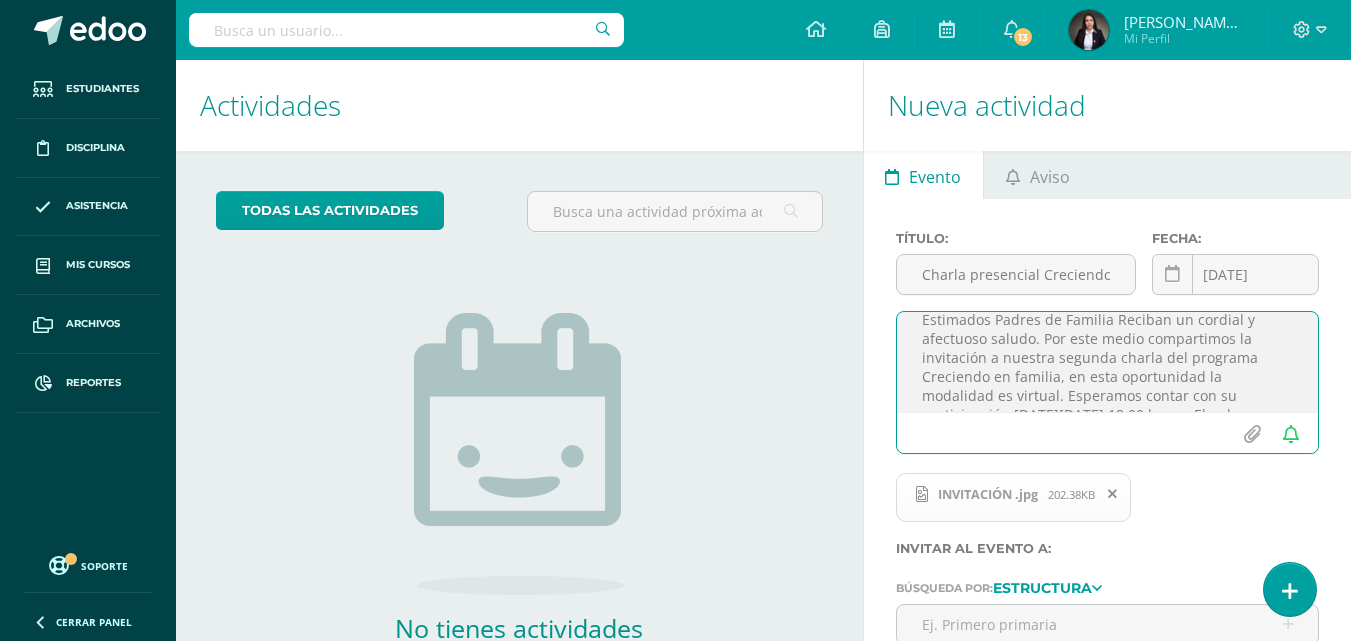 scroll, scrollTop: 0, scrollLeft: 0, axis: both 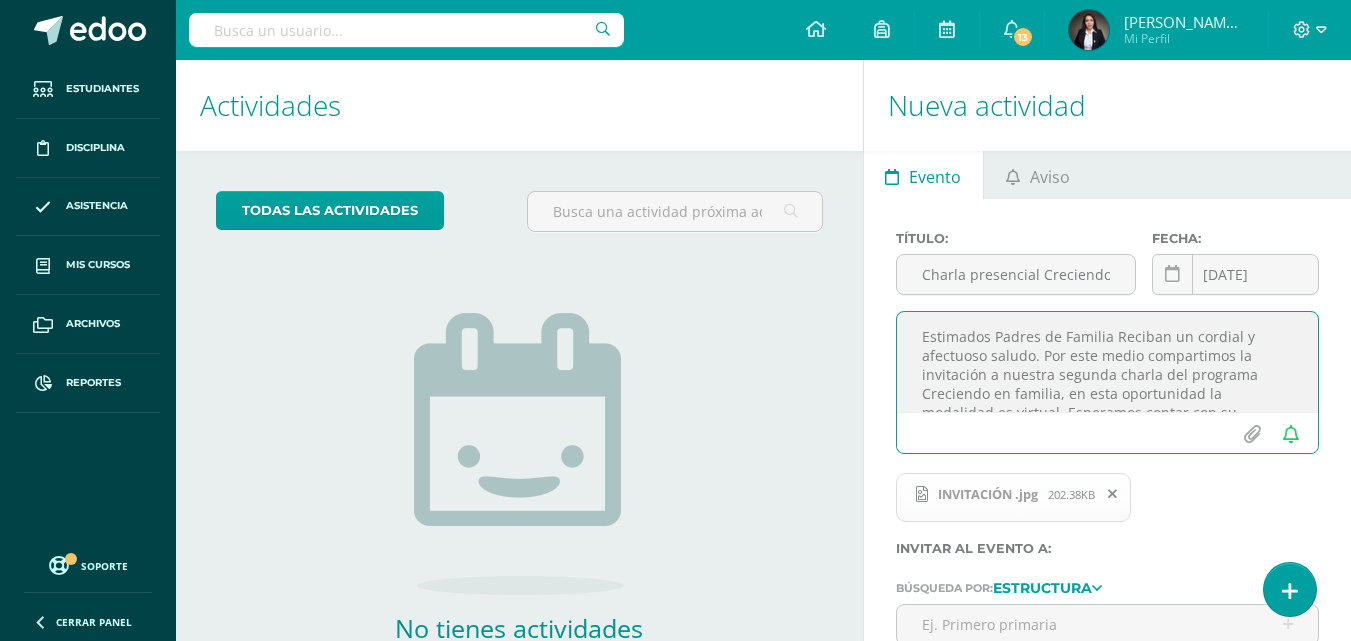 click on "Estimados Padres de Familia Reciban un cordial y afectuoso saludo. Por este medio compartimos la invitación a nuestra segunda charla del programa Creciendo en familia, en esta oportunidad la modalidad es virtual. Esperamos contar con su participación [DATE][DATE] 18:00 horas. El enlace se compartirá el día del evento. Bendiciones." at bounding box center [1107, 362] 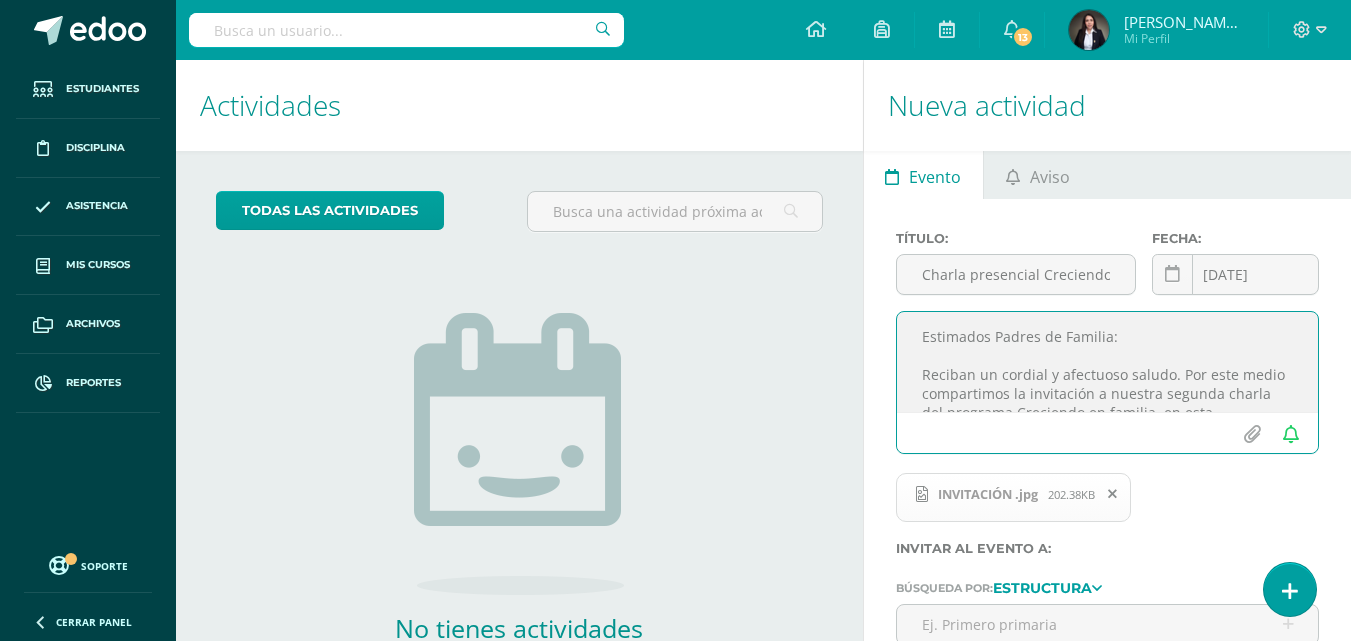 drag, startPoint x: 1173, startPoint y: 369, endPoint x: 1177, endPoint y: 390, distance: 21.377558 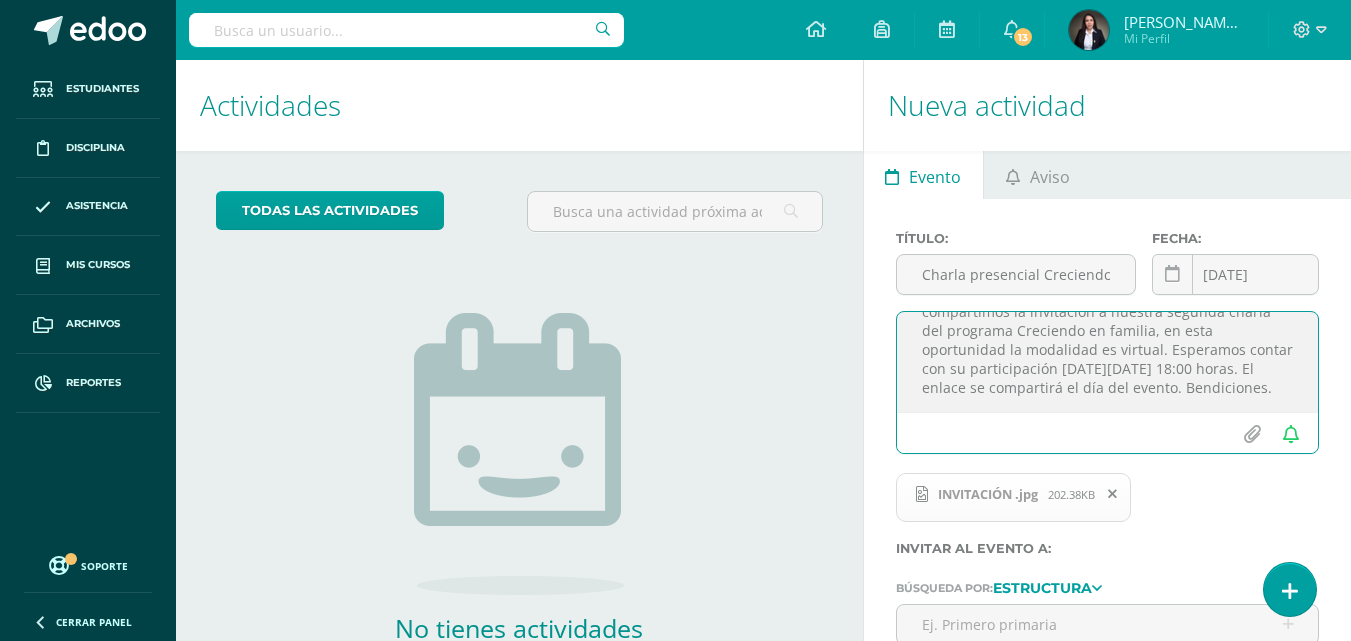 scroll, scrollTop: 1, scrollLeft: 0, axis: vertical 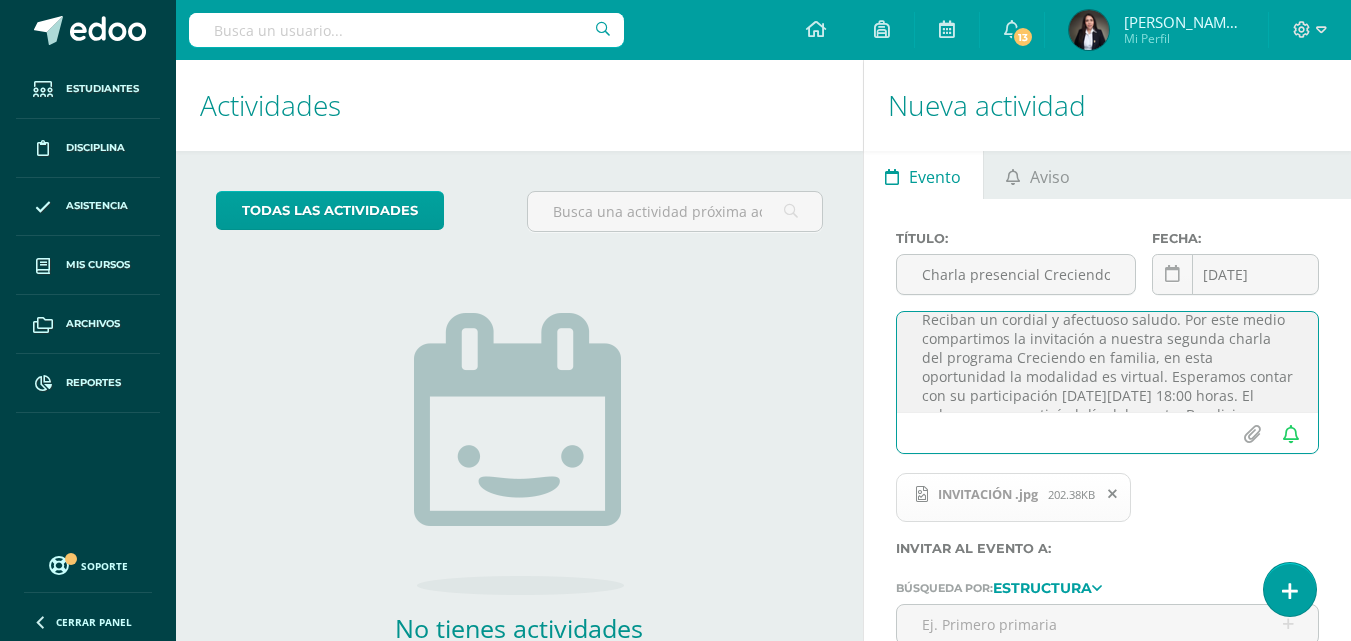 drag, startPoint x: 1212, startPoint y: 394, endPoint x: 1161, endPoint y: 345, distance: 70.724815 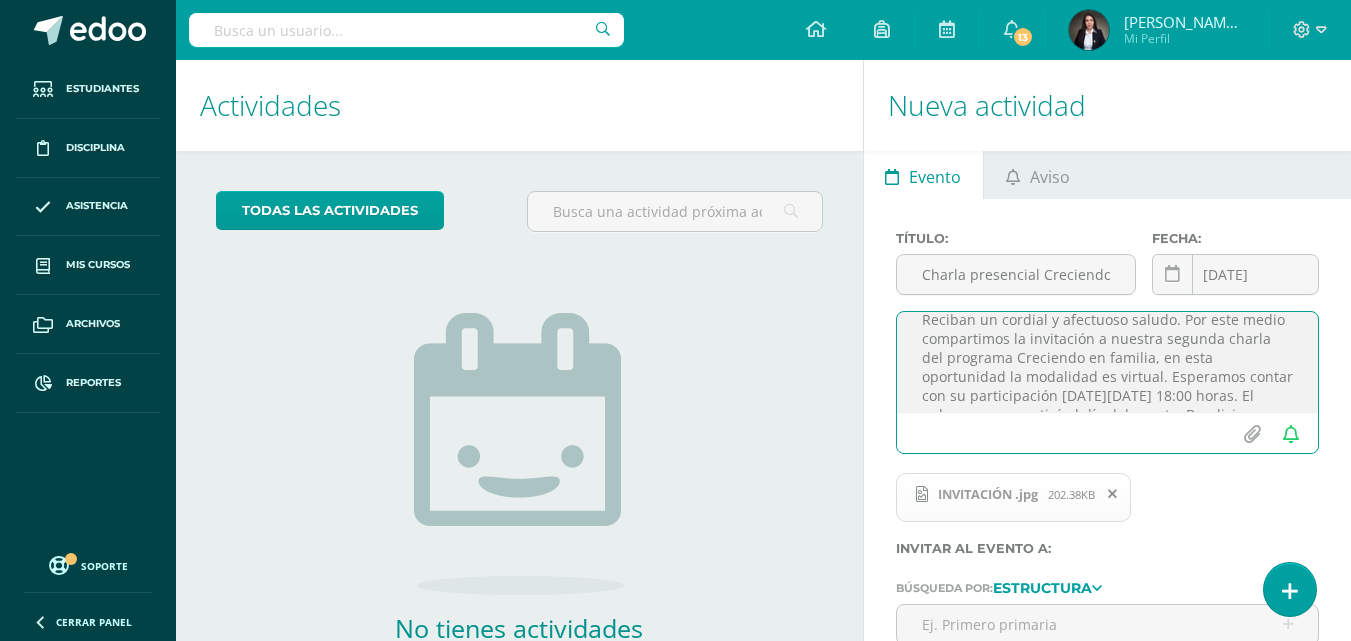 click on "Estimados Padres de Familia:
Reciban un cordial y afectuoso saludo. Por este medio compartimos la invitación a nuestra segunda charla del programa Creciendo en familia, en esta oportunidad la modalidad es virtual. Esperamos contar con su participación [DATE][DATE] 18:00 horas. El enlace se compartirá el día del evento. Bendiciones." at bounding box center (1107, 362) 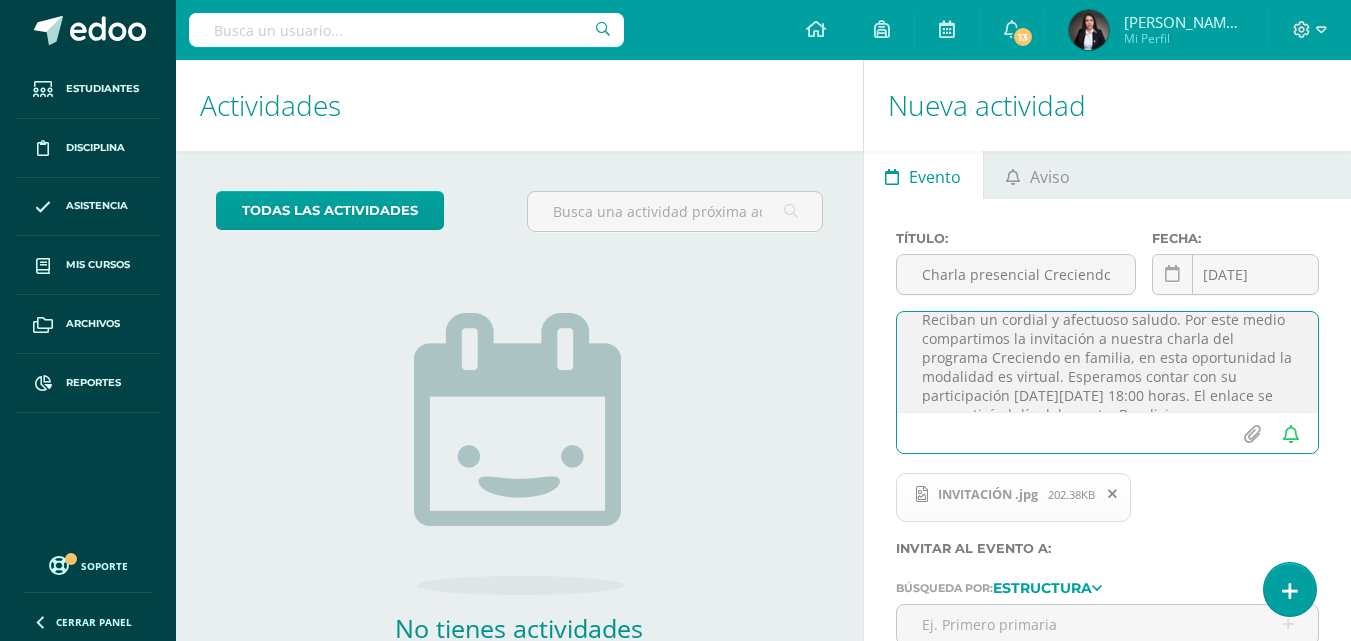 drag, startPoint x: 1069, startPoint y: 375, endPoint x: 1010, endPoint y: 380, distance: 59.211487 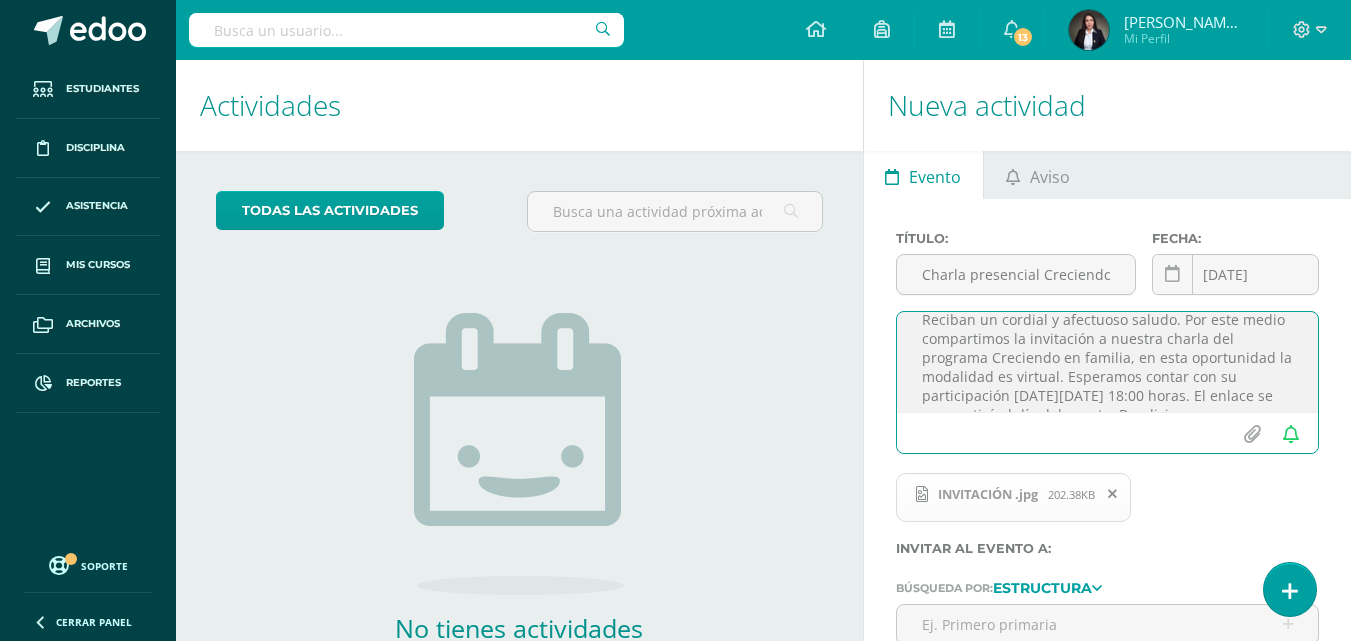 click on "Estimados Padres de Familia:
Reciban un cordial y afectuoso saludo. Por este medio compartimos la invitación a nuestra charla del programa Creciendo en familia, en esta oportunidad la modalidad es virtual. Esperamos contar con su participación [DATE][DATE] 18:00 horas. El enlace se compartirá el día del evento. Bendiciones." at bounding box center [1107, 362] 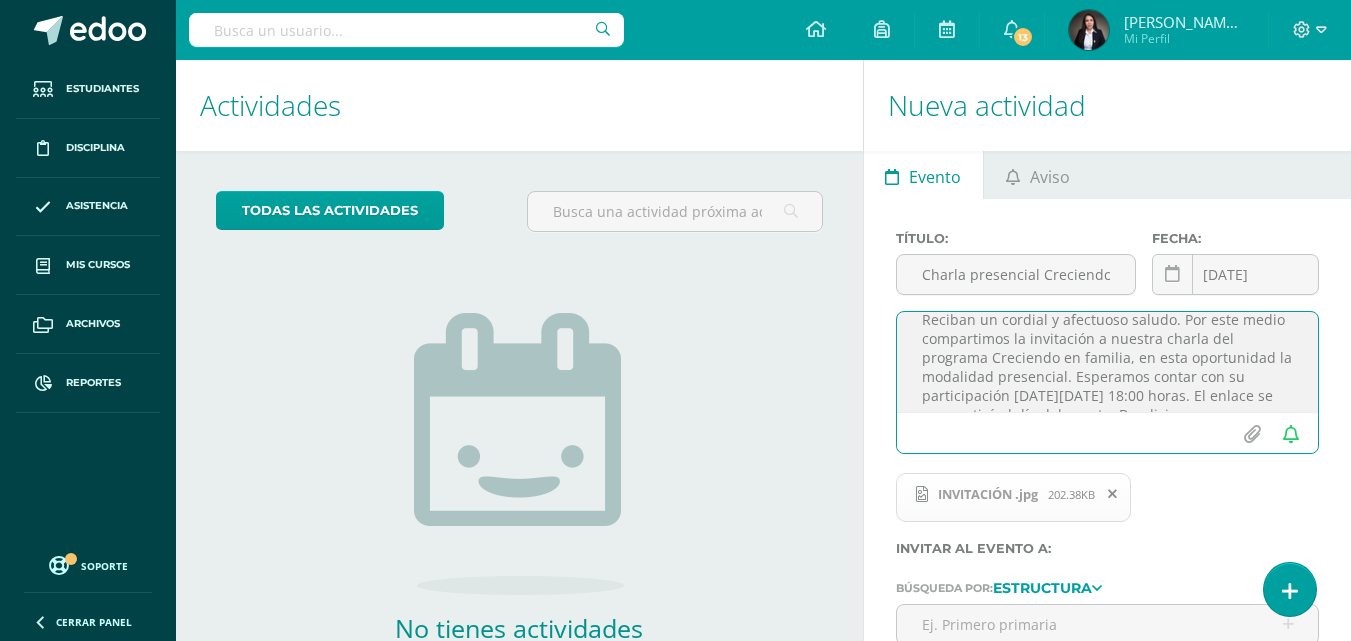click on "Estimados Padres de Familia:
Reciban un cordial y afectuoso saludo. Por este medio compartimos la invitación a nuestra charla del programa Creciendo en familia, en esta oportunidad la modalidad presencial. Esperamos contar con su participación [DATE][DATE] 18:00 horas. El enlace se compartirá el día del evento. Bendiciones." at bounding box center [1107, 362] 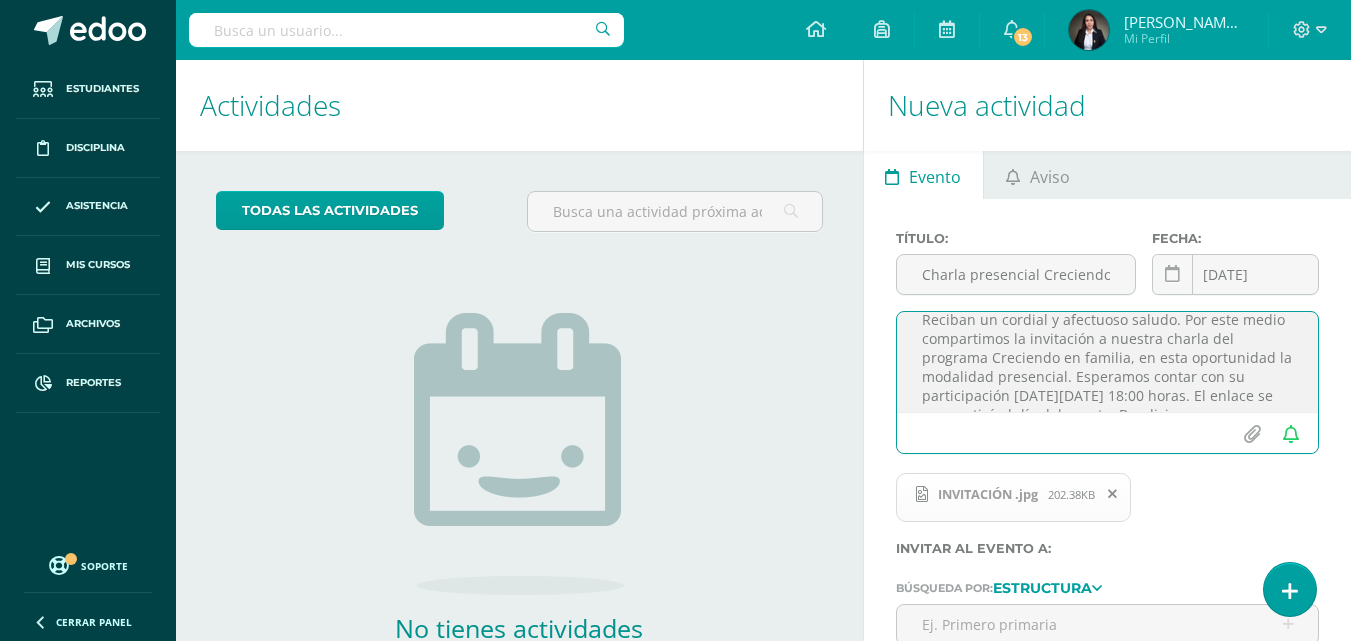 click on "Estimados Padres de Familia:
Reciban un cordial y afectuoso saludo. Por este medio compartimos la invitación a nuestra charla del programa Creciendo en familia, en esta oportunidad la modalidad presencial. Esperamos contar con su participación [DATE][DATE] 18:00 horas. El enlace se compartirá el día del evento. Bendiciones." at bounding box center [1107, 362] 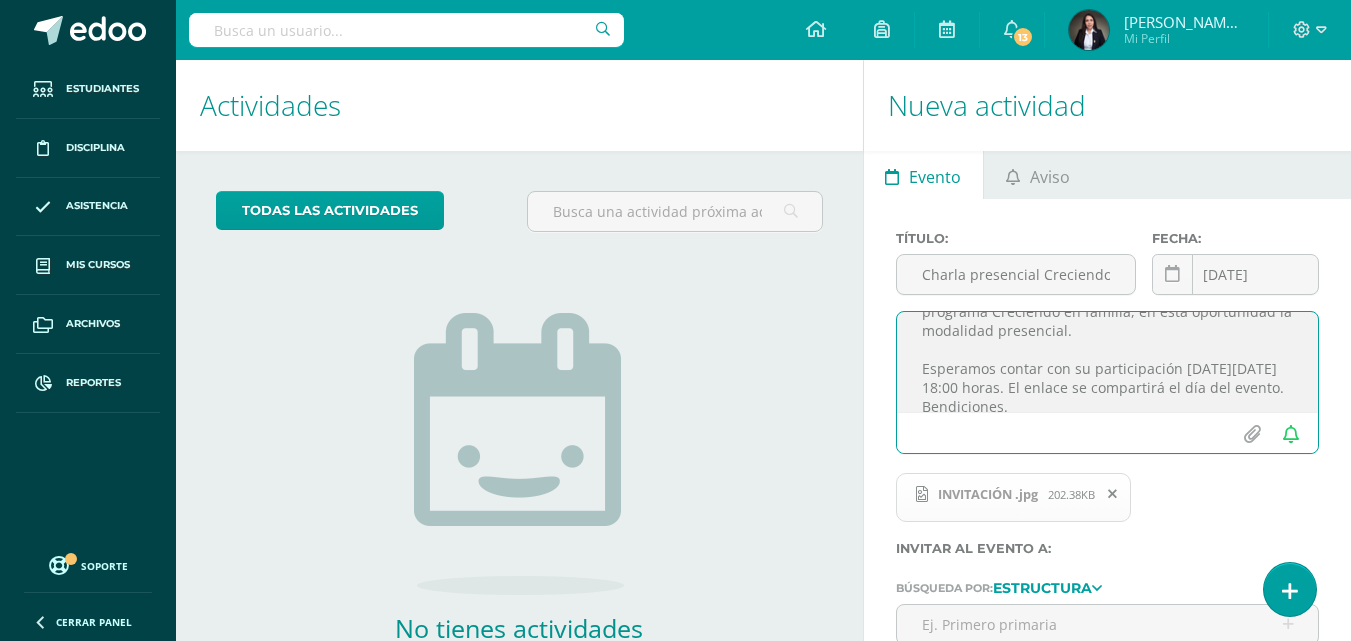 scroll, scrollTop: 120, scrollLeft: 0, axis: vertical 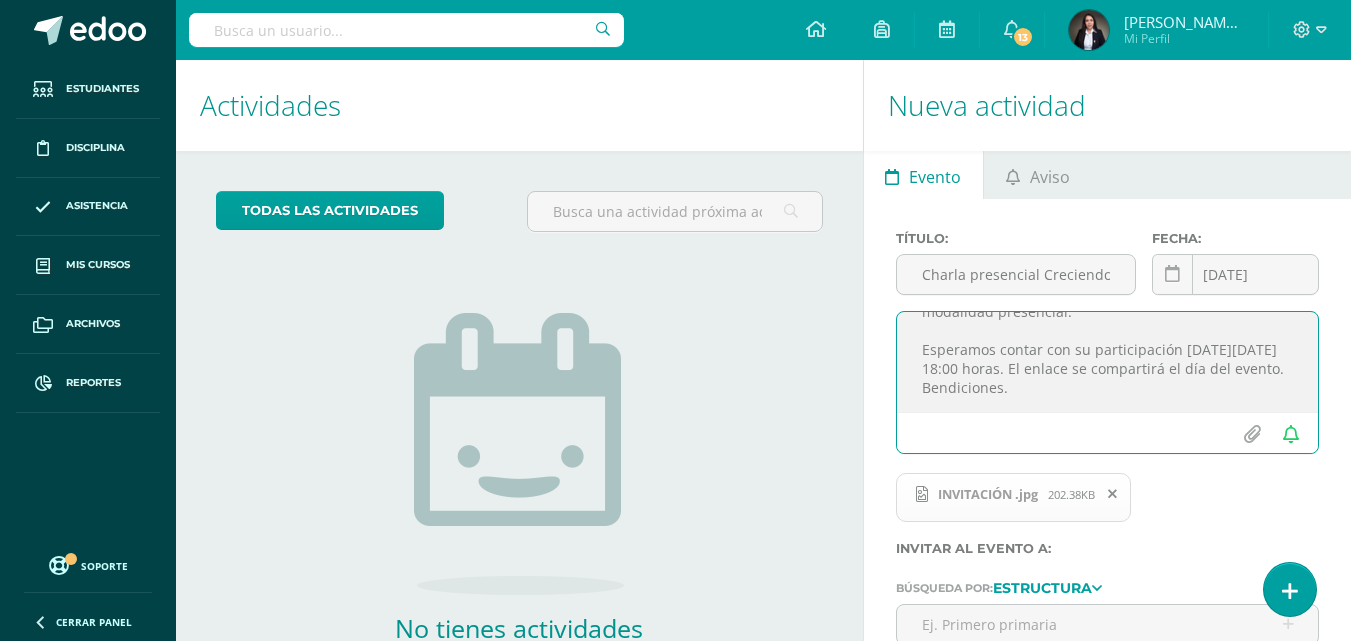 drag, startPoint x: 1273, startPoint y: 347, endPoint x: 1283, endPoint y: 349, distance: 10.198039 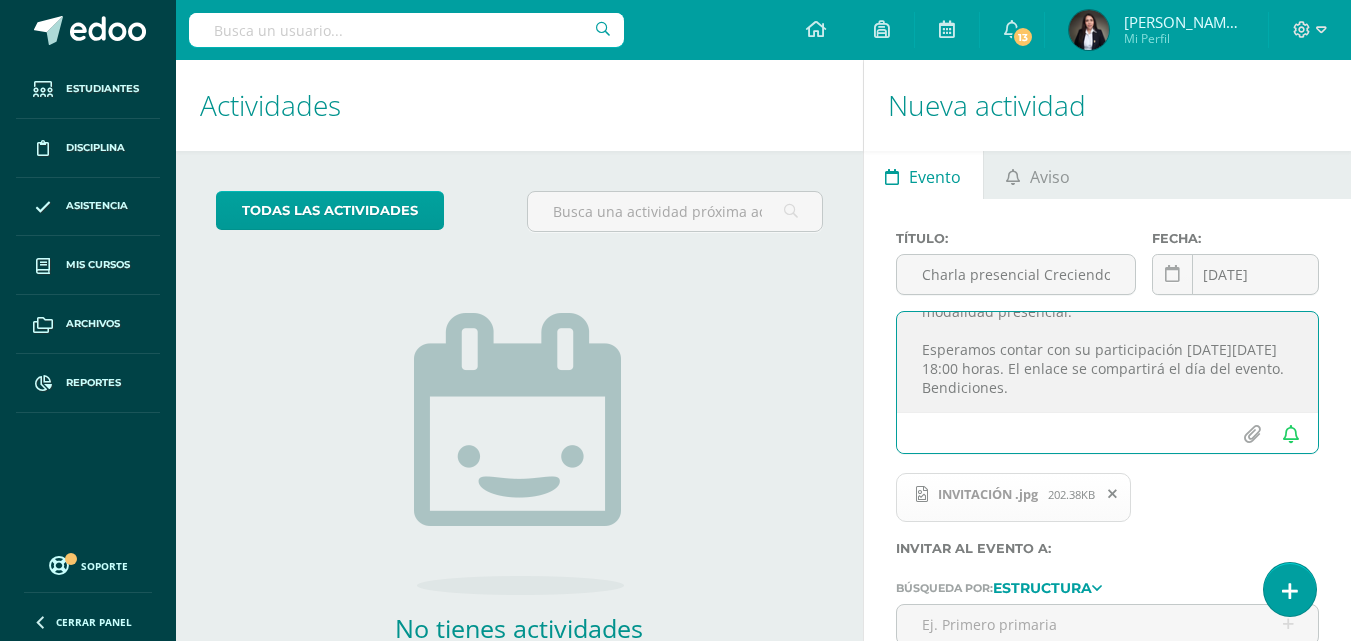 drag, startPoint x: 1019, startPoint y: 370, endPoint x: 1098, endPoint y: 386, distance: 80.60397 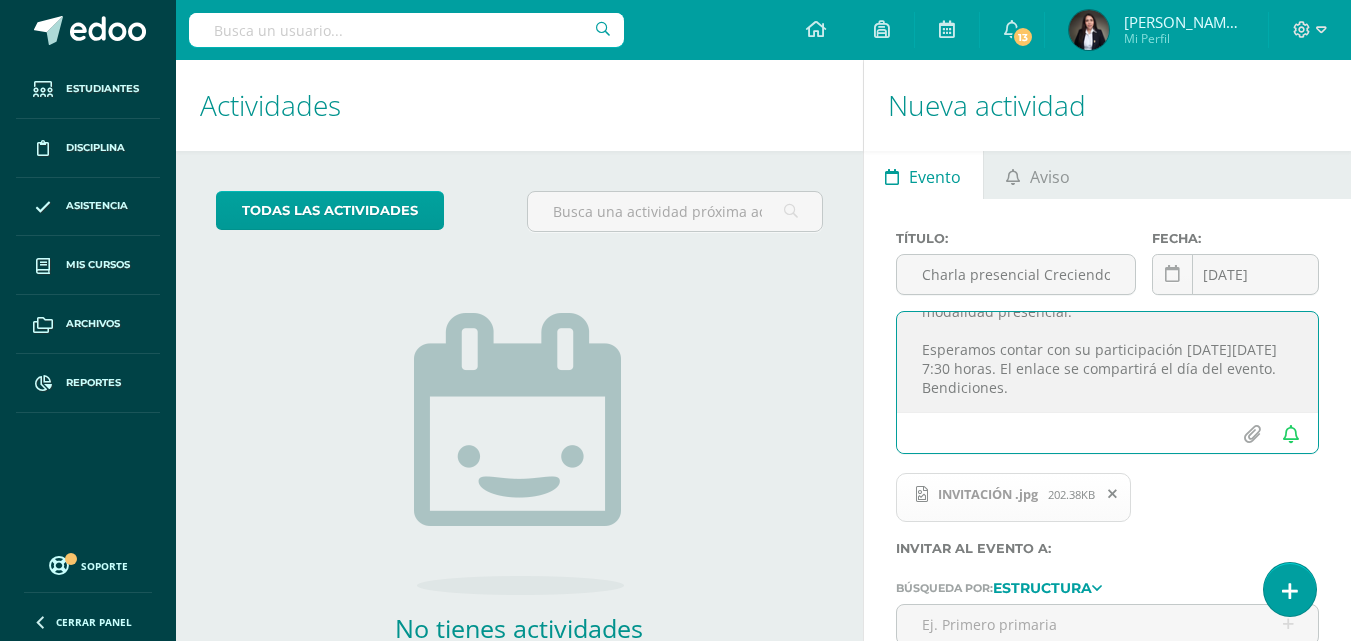 drag, startPoint x: 1083, startPoint y: 371, endPoint x: 993, endPoint y: 392, distance: 92.417534 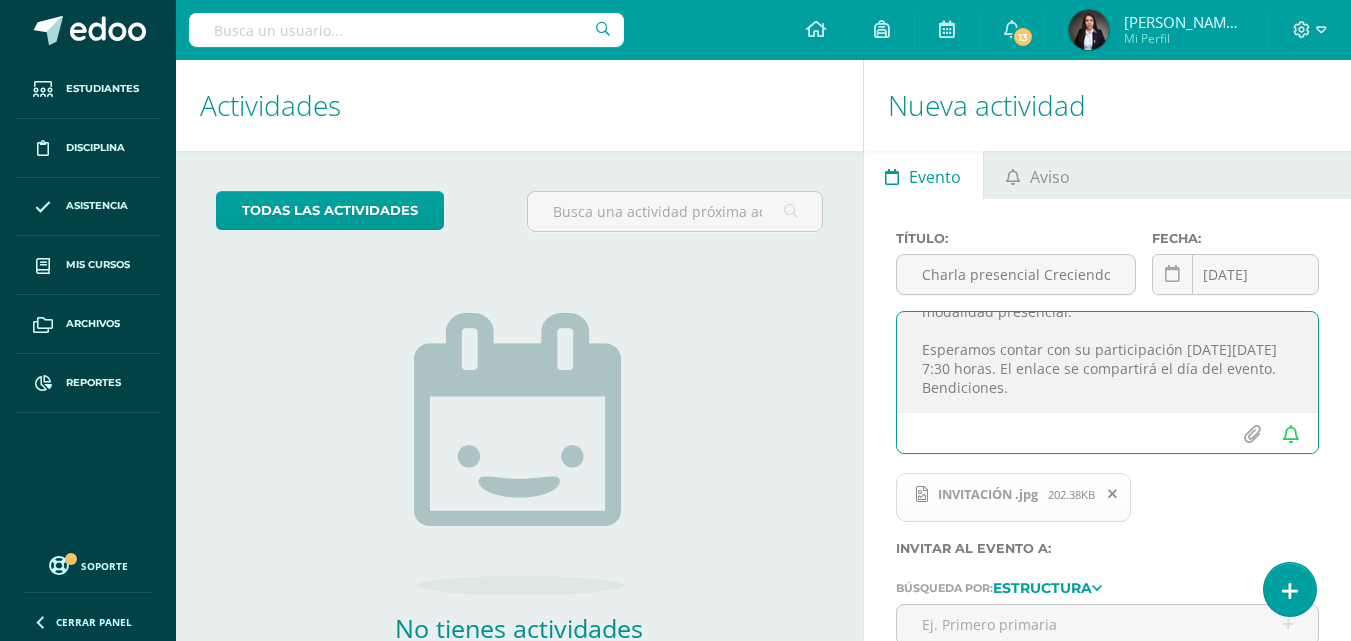 click on "Estimados Padres de Familia:
Reciban un cordial y afectuoso saludo. Por este medio compartimos la invitación a nuestra charla del programa Creciendo en familia, en esta oportunidad la modalidad presencial.
Esperamos contar con su participación [DATE][DATE] 7:30 horas. El enlace se compartirá el día del evento. Bendiciones." at bounding box center (1107, 362) 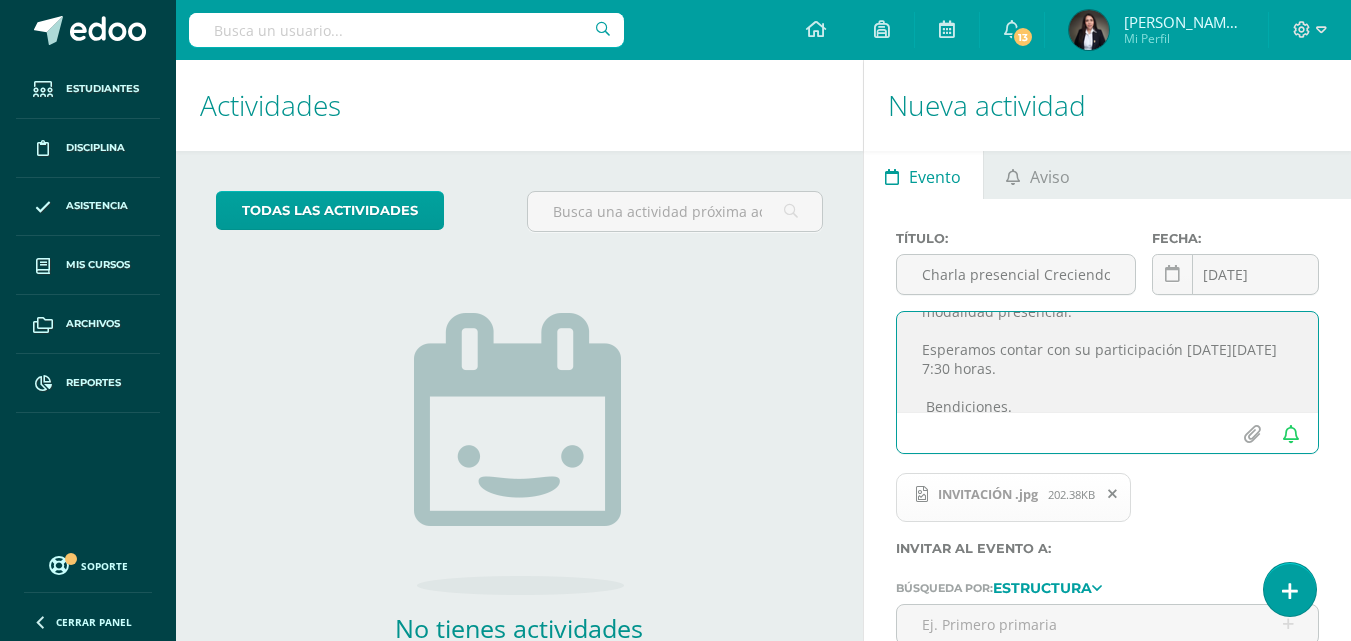 scroll, scrollTop: 139, scrollLeft: 0, axis: vertical 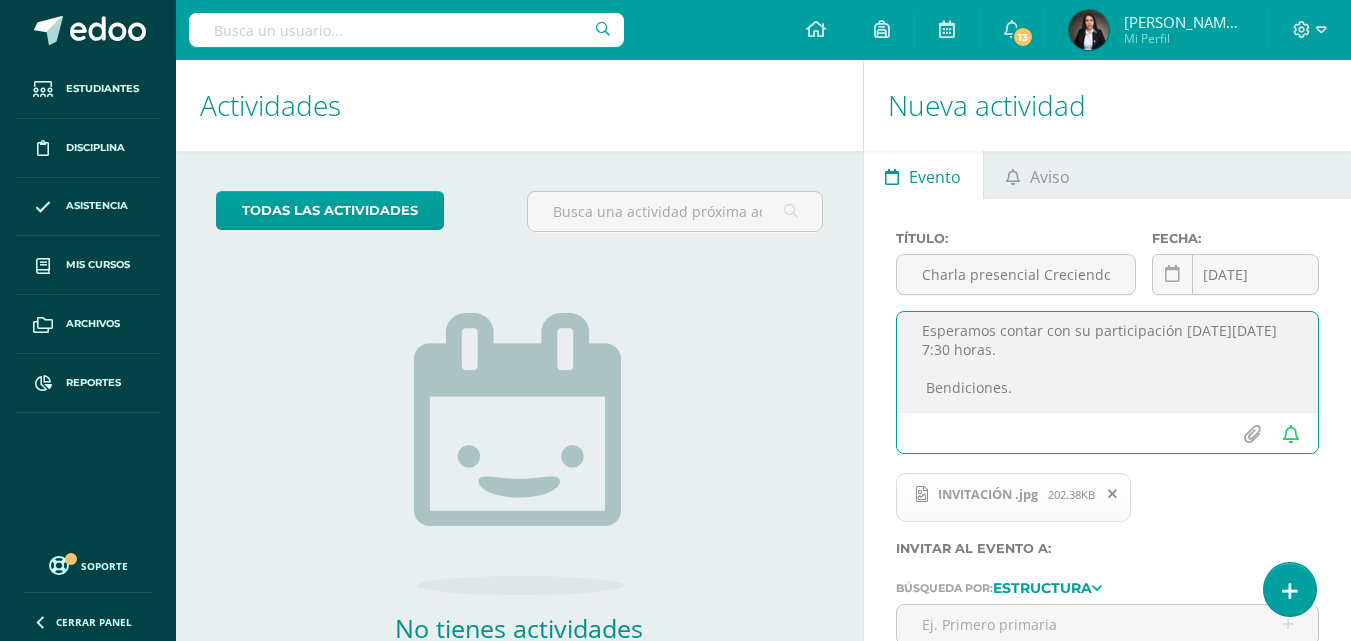 drag, startPoint x: 1028, startPoint y: 389, endPoint x: 910, endPoint y: 389, distance: 118 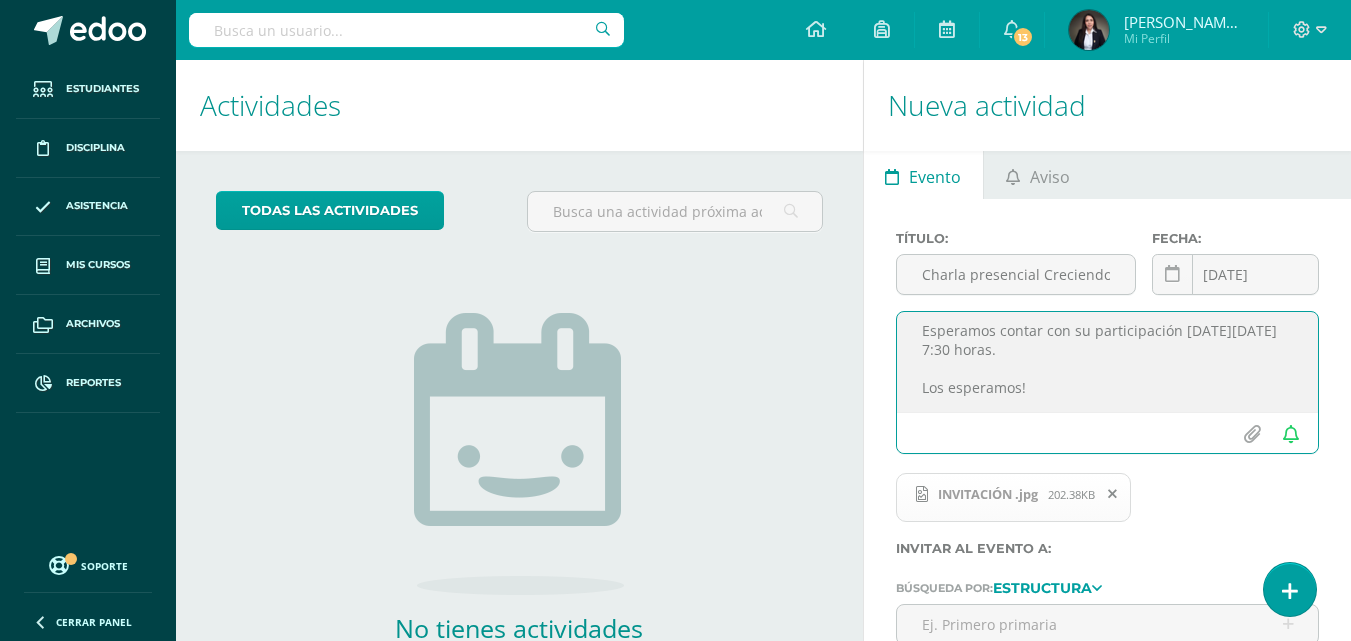 click on "Estimados Padres de Familia:
Reciban un cordial y afectuoso saludo. Por este medio compartimos la invitación a nuestra charla del programa Creciendo en familia, en esta oportunidad la modalidad presencial.
Esperamos contar con su participación [DATE][DATE] 7:30 horas.
Los esperamos!" at bounding box center [1107, 362] 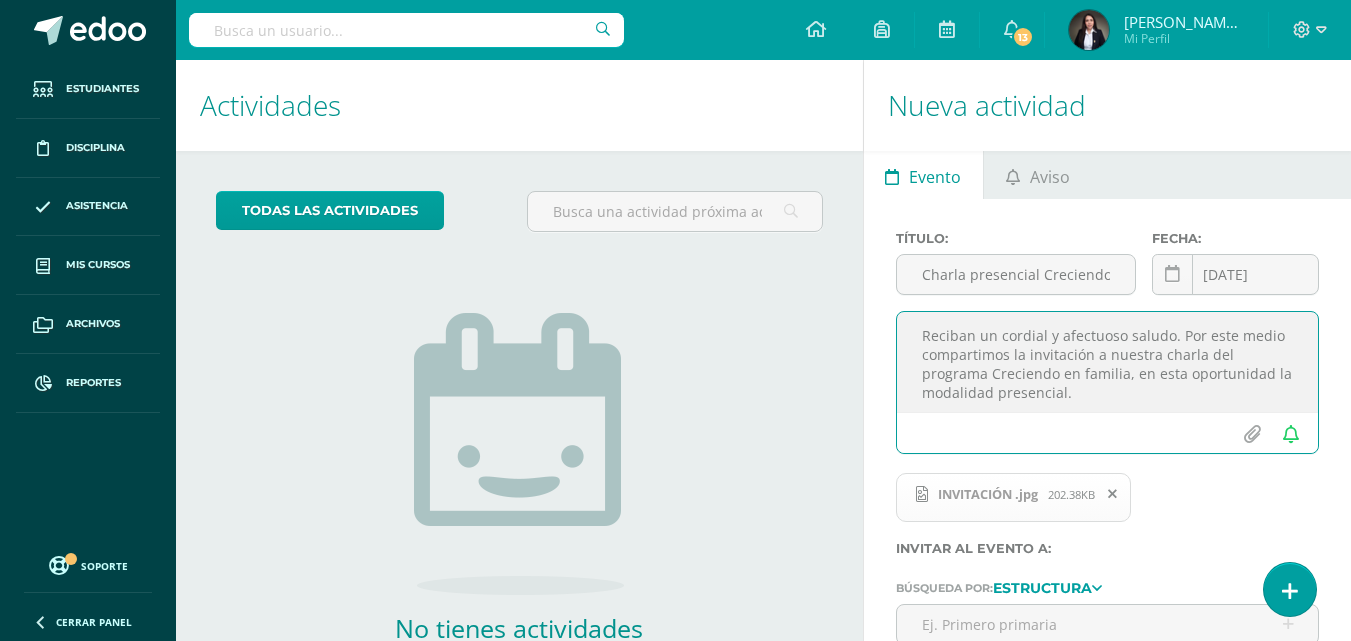 scroll, scrollTop: 0, scrollLeft: 0, axis: both 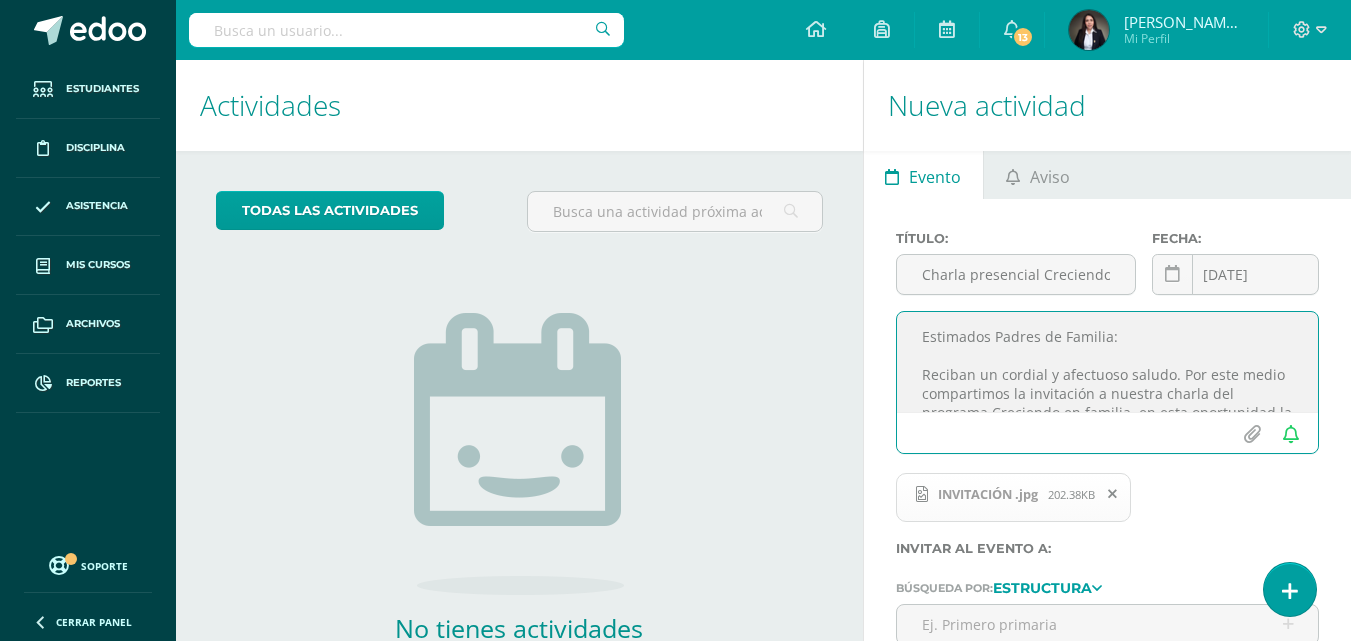 drag, startPoint x: 1102, startPoint y: 395, endPoint x: 1135, endPoint y: 405, distance: 34.48188 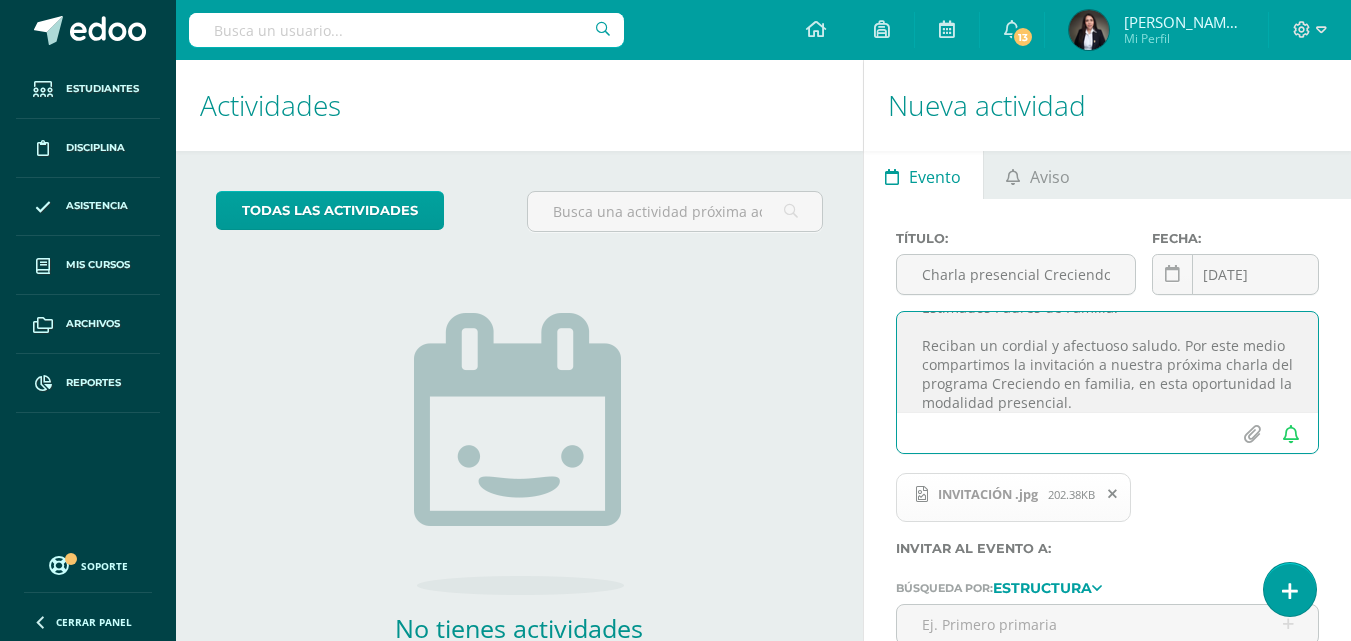 scroll, scrollTop: 48, scrollLeft: 0, axis: vertical 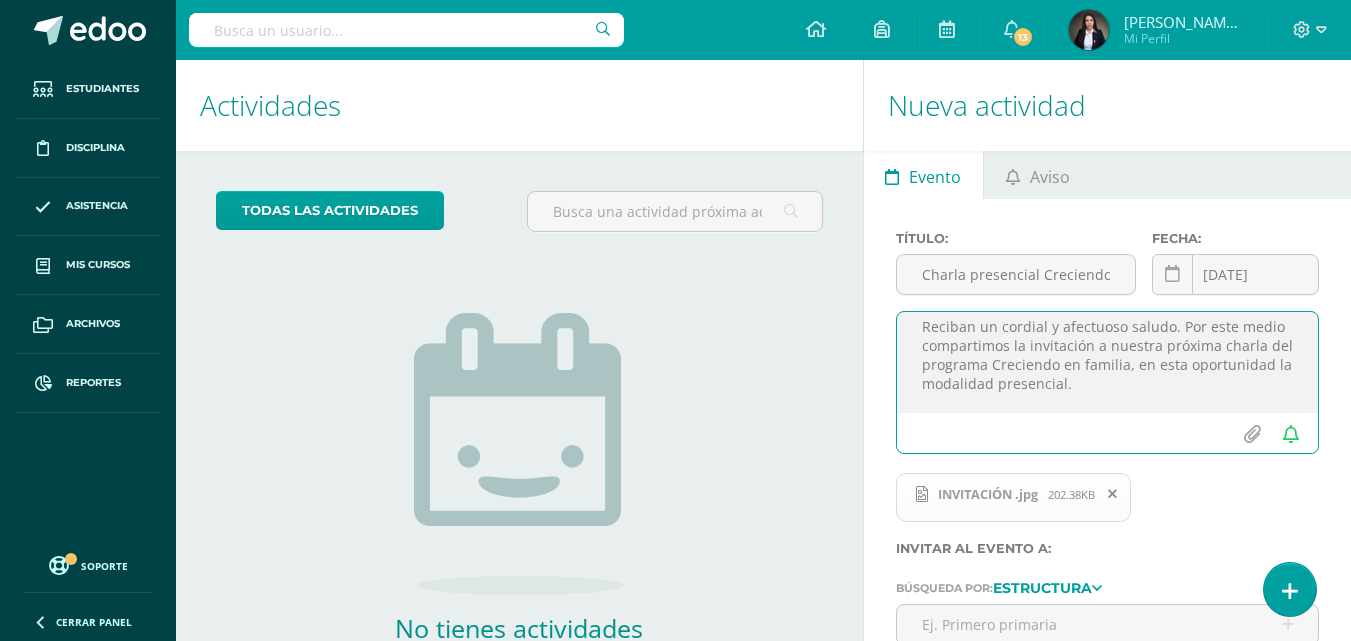 click on "Estimados Padres de Familia:
Reciban un cordial y afectuoso saludo. Por este medio compartimos la invitación a nuestra próxima charla del programa Creciendo en familia, en esta oportunidad la modalidad presencial.
Esperamos contar con su participación [DATE][DATE] 7:30 horas.
¡Los esperamos!" at bounding box center [1107, 362] 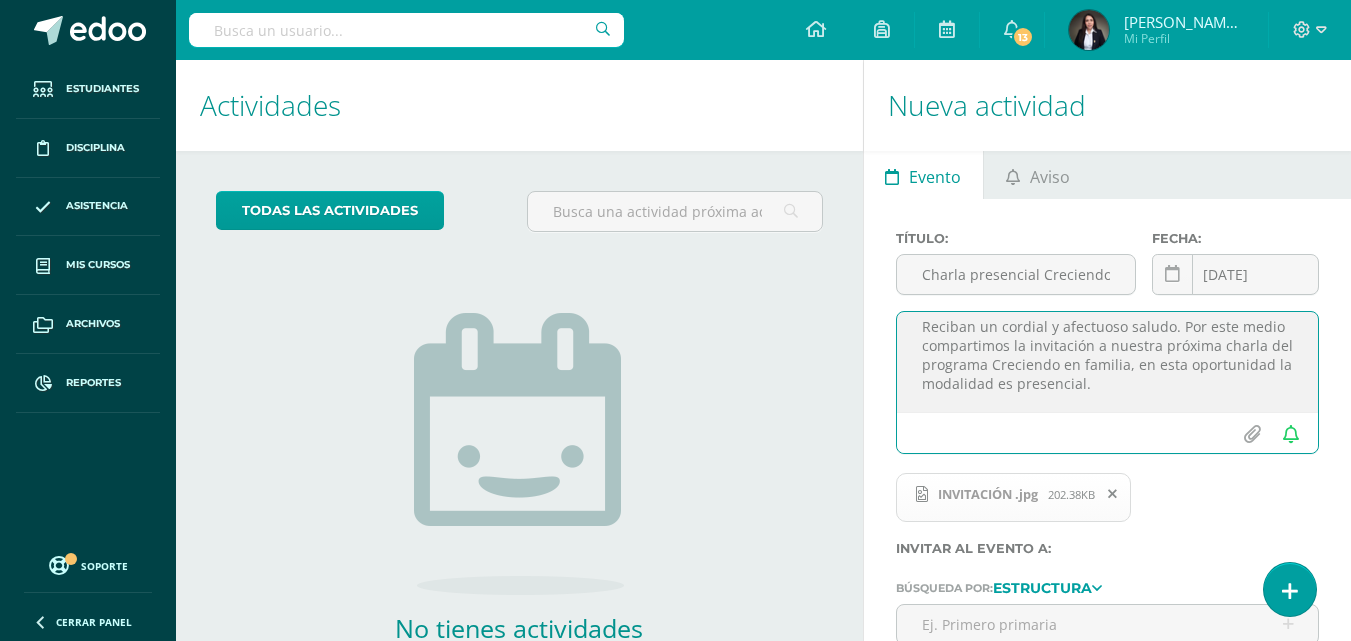 click on "Estimados Padres de Familia:
Reciban un cordial y afectuoso saludo. Por este medio compartimos la invitación a nuestra próxima charla del programa Creciendo en familia, en esta oportunidad la modalidad es presencial.
Esperamos contar con su participación [DATE][DATE] 7:30 horas.
¡Los esperamos!" at bounding box center [1107, 362] 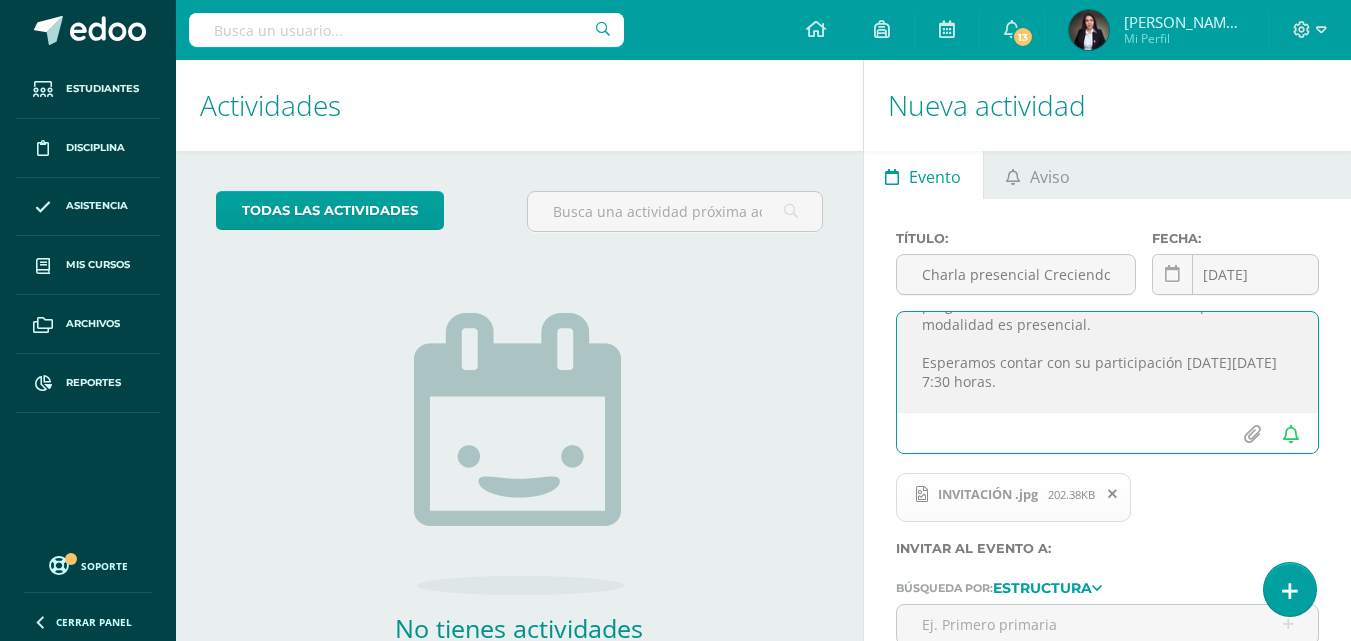 scroll, scrollTop: 139, scrollLeft: 0, axis: vertical 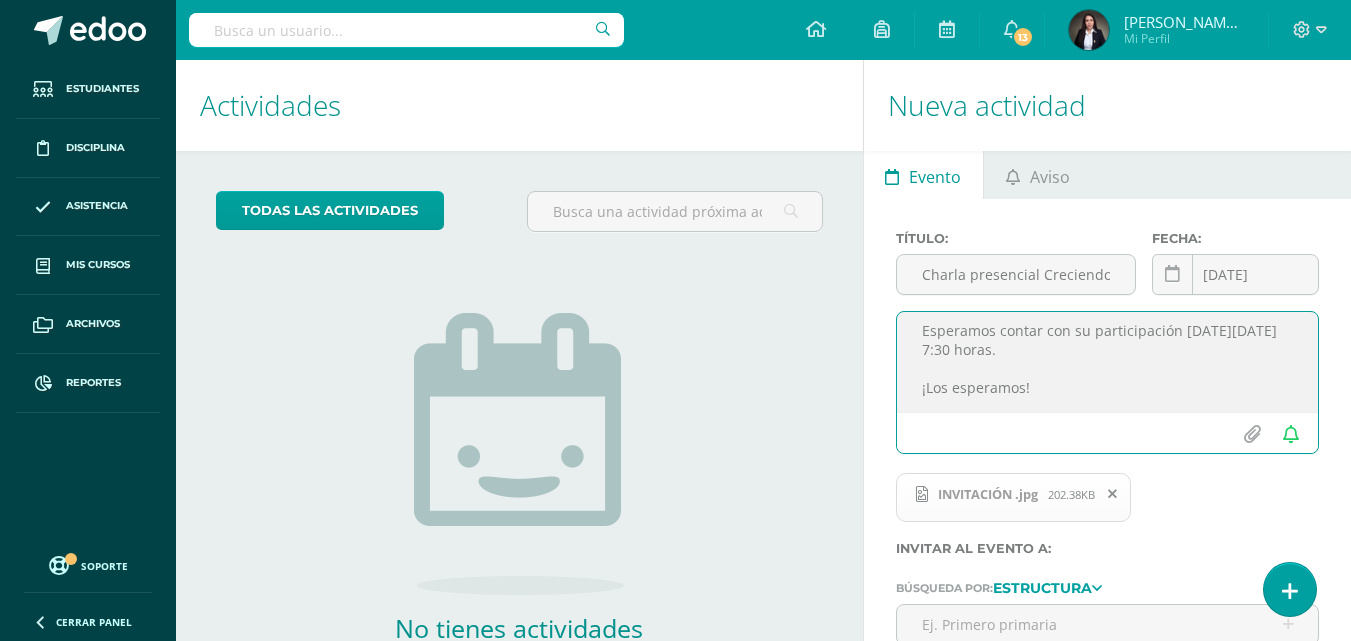 click on "Estimados Padres de Familia:
Reciban un cordial y afectuoso saludo. Por este medio compartimos la invitación a nuestra próxima charla del programa Creciendo en familia, en esta oportunidad la modalidad es presencial.
Esperamos contar con su participación [DATE][DATE] 7:30 horas.
¡Los esperamos!" at bounding box center [1107, 362] 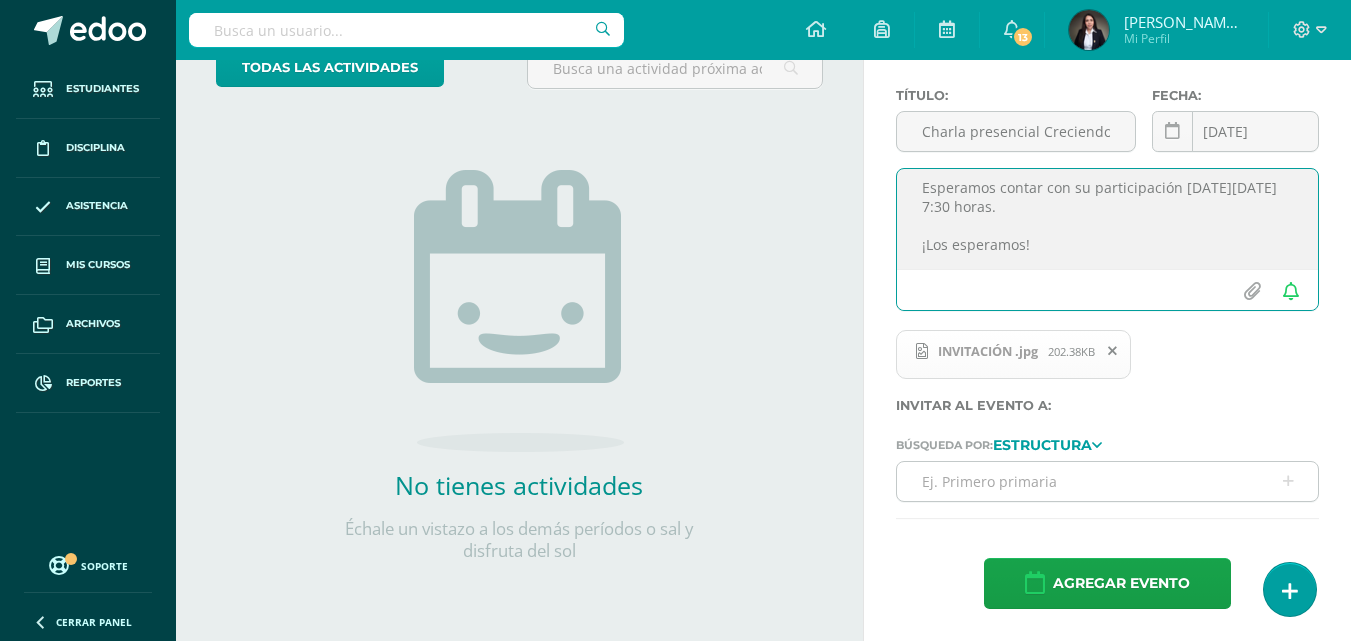 type on "Estimados Padres de Familia:
Reciban un cordial y afectuoso saludo. Por este medio compartimos la invitación a nuestra próxima charla del programa Creciendo en familia, en esta oportunidad la modalidad es presencial.
Esperamos contar con su participación [DATE][DATE] 7:30 horas.
¡Los esperamos!" 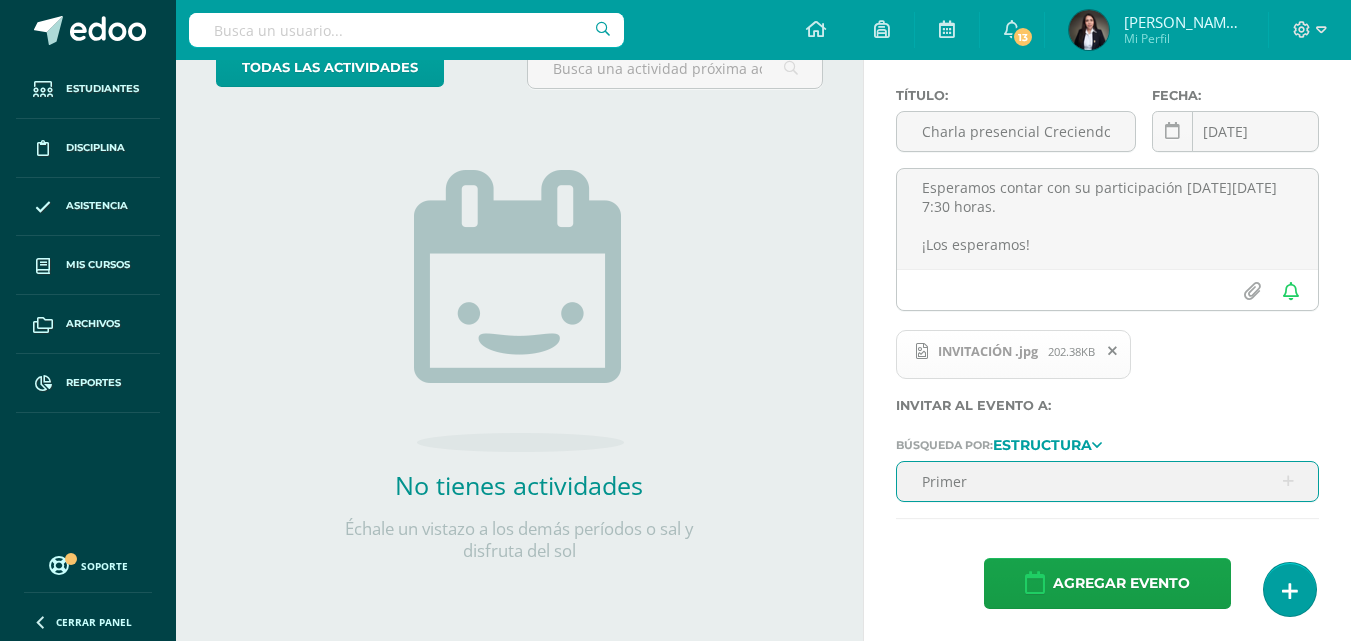 type on "Primero" 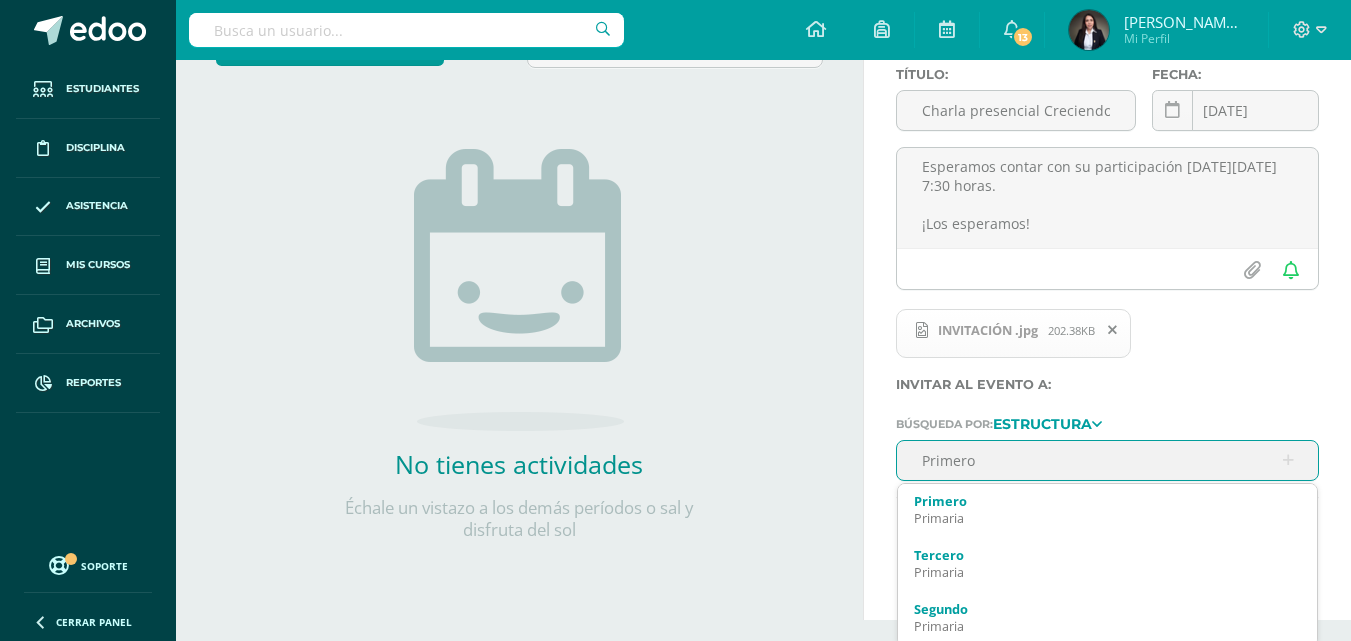scroll, scrollTop: 170, scrollLeft: 0, axis: vertical 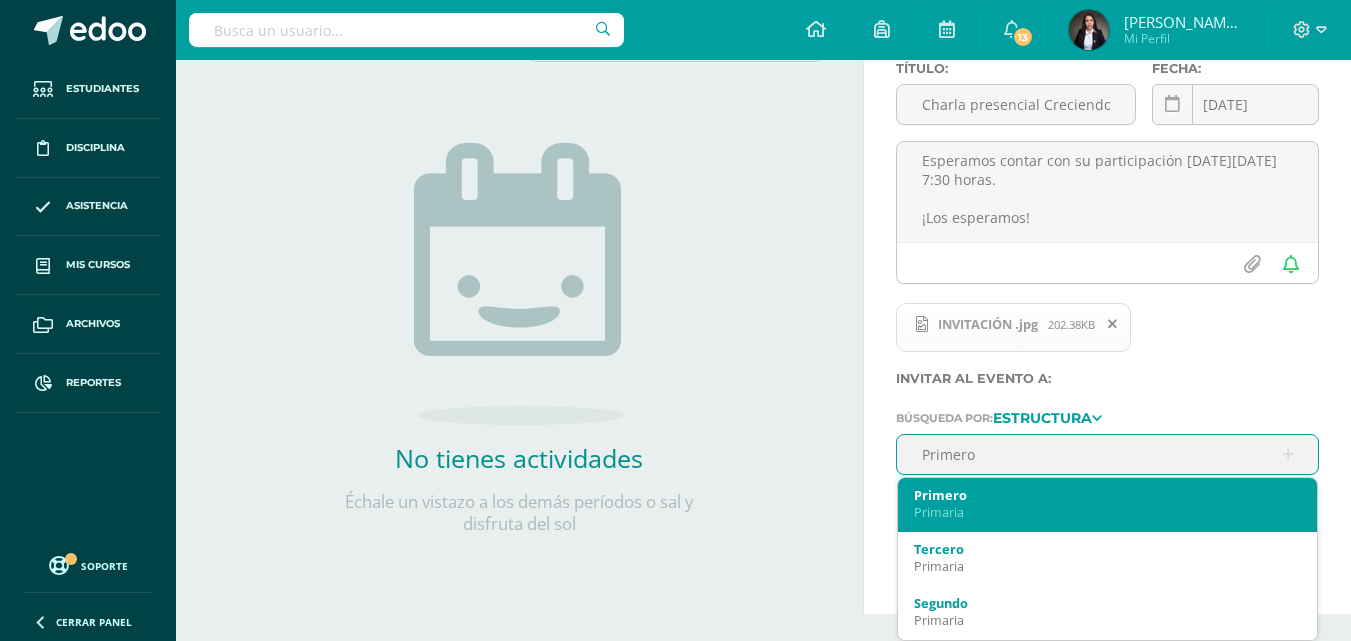 click on "Primero" at bounding box center [1107, 495] 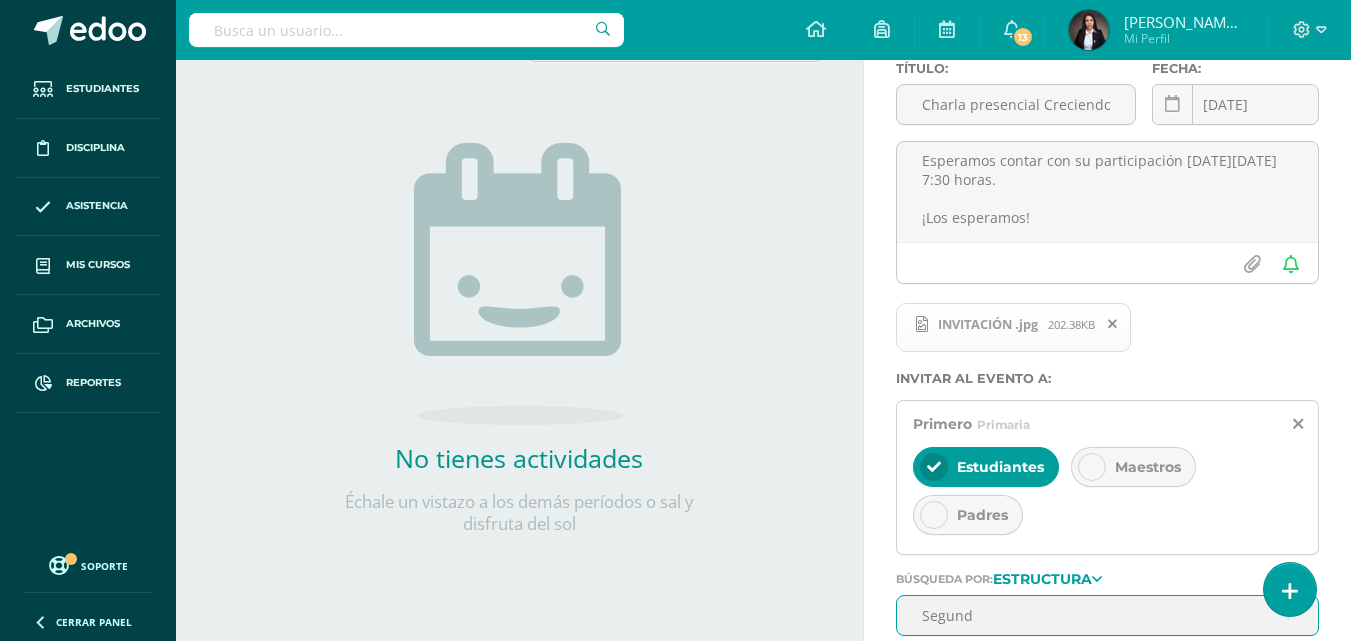 type on "Segundo" 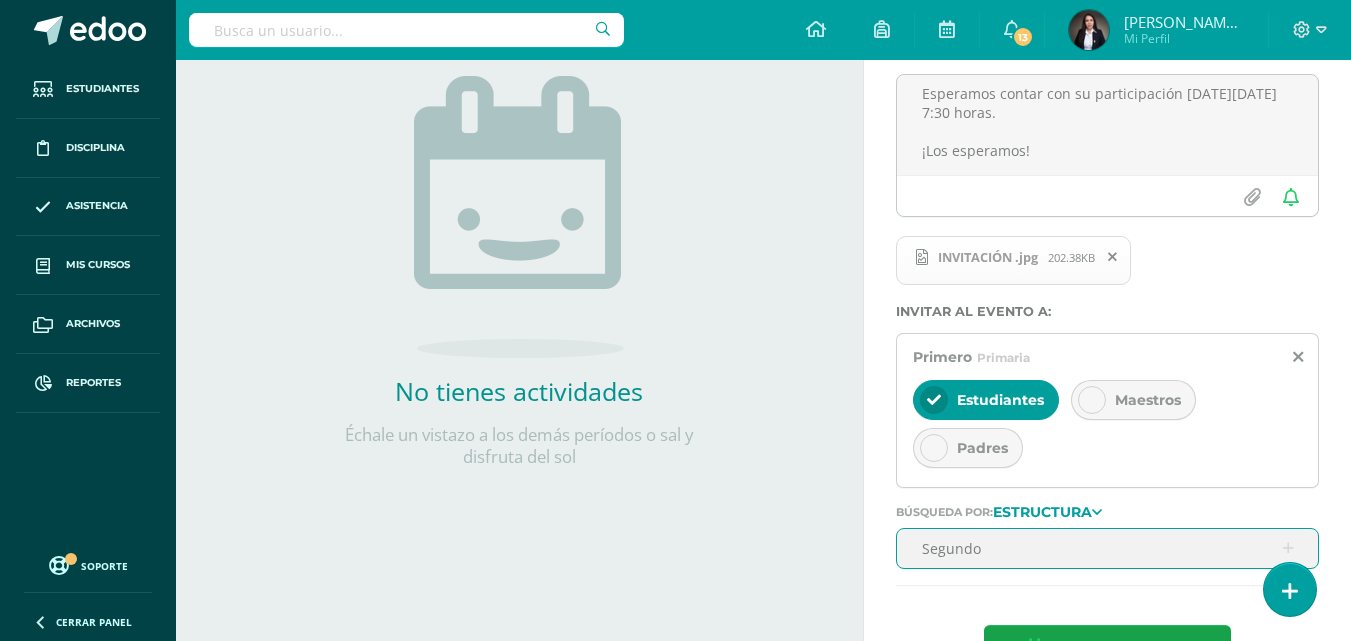 scroll, scrollTop: 304, scrollLeft: 0, axis: vertical 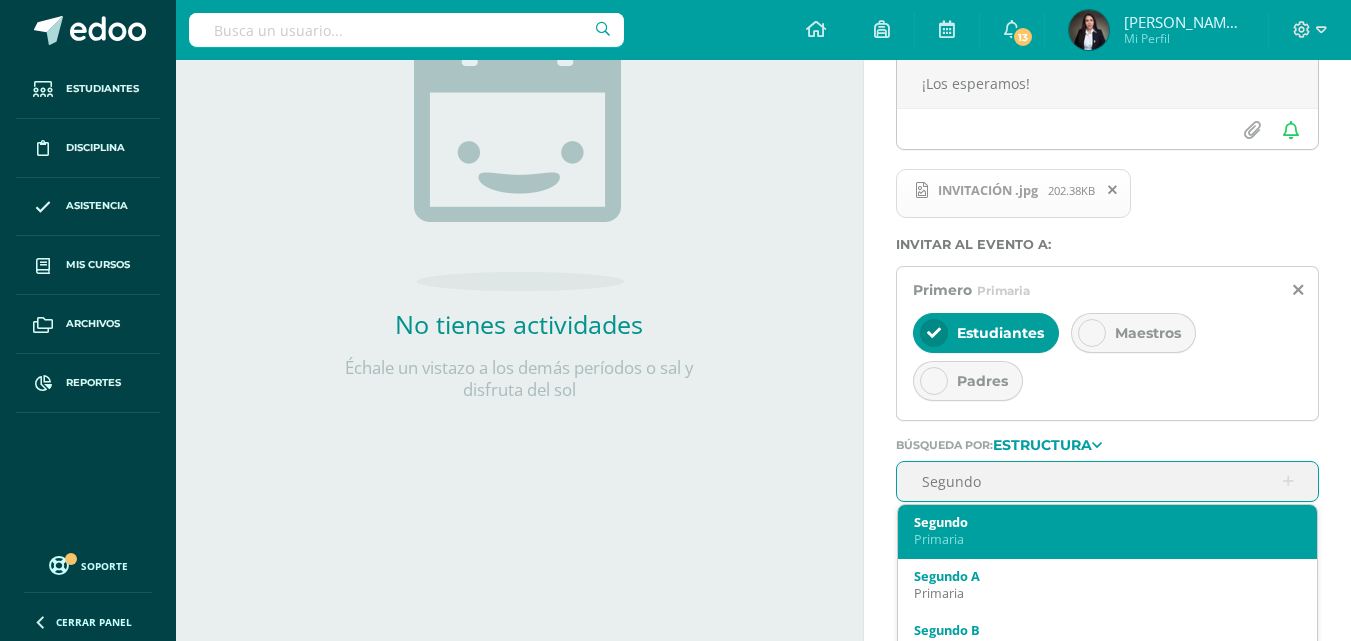 click on "Primaria" at bounding box center (1107, 539) 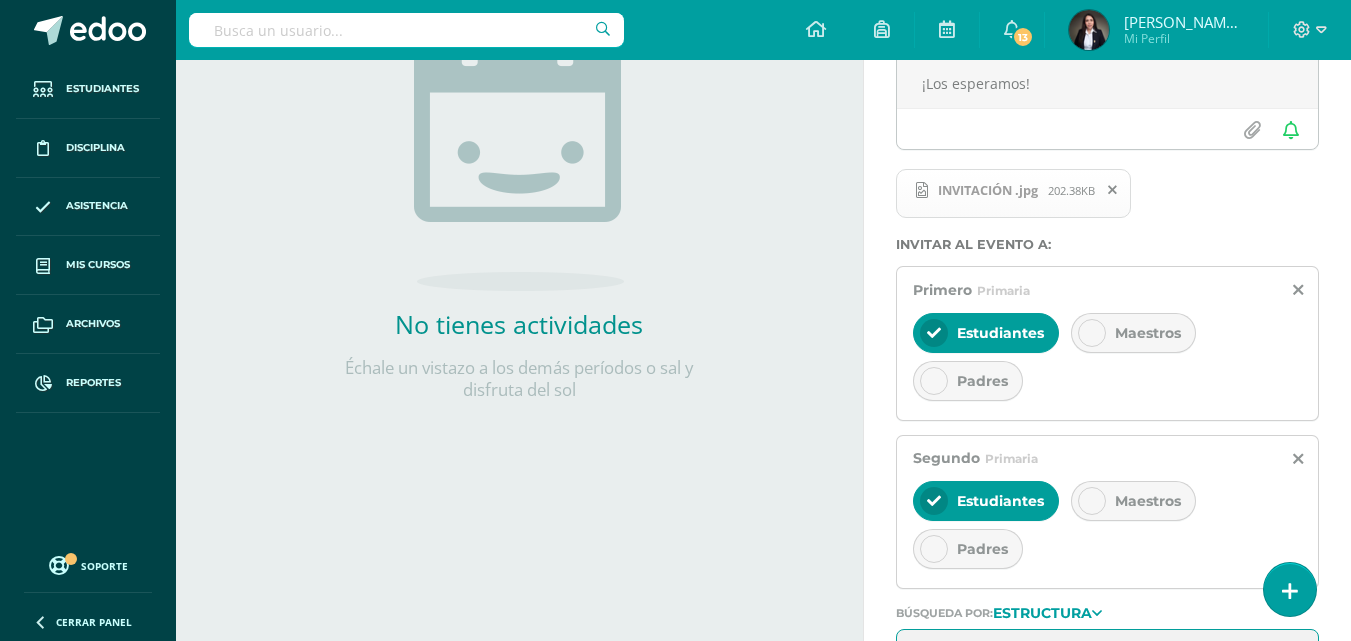 scroll, scrollTop: 472, scrollLeft: 0, axis: vertical 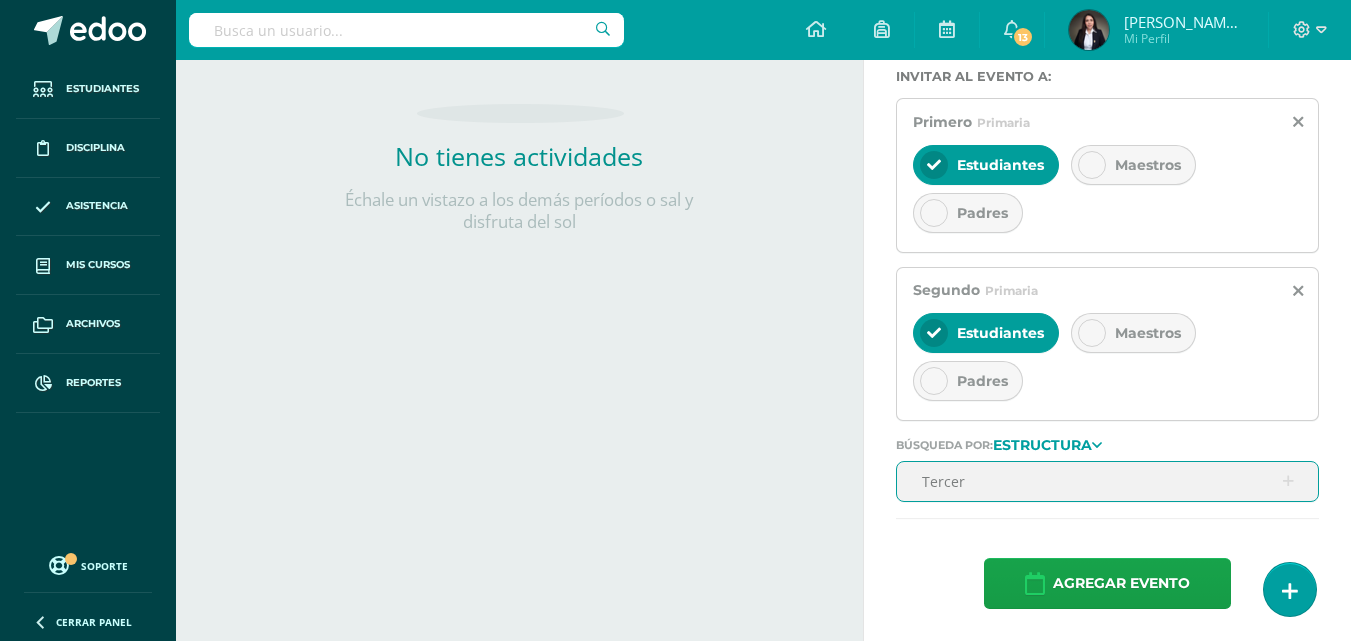 type on "Tercero" 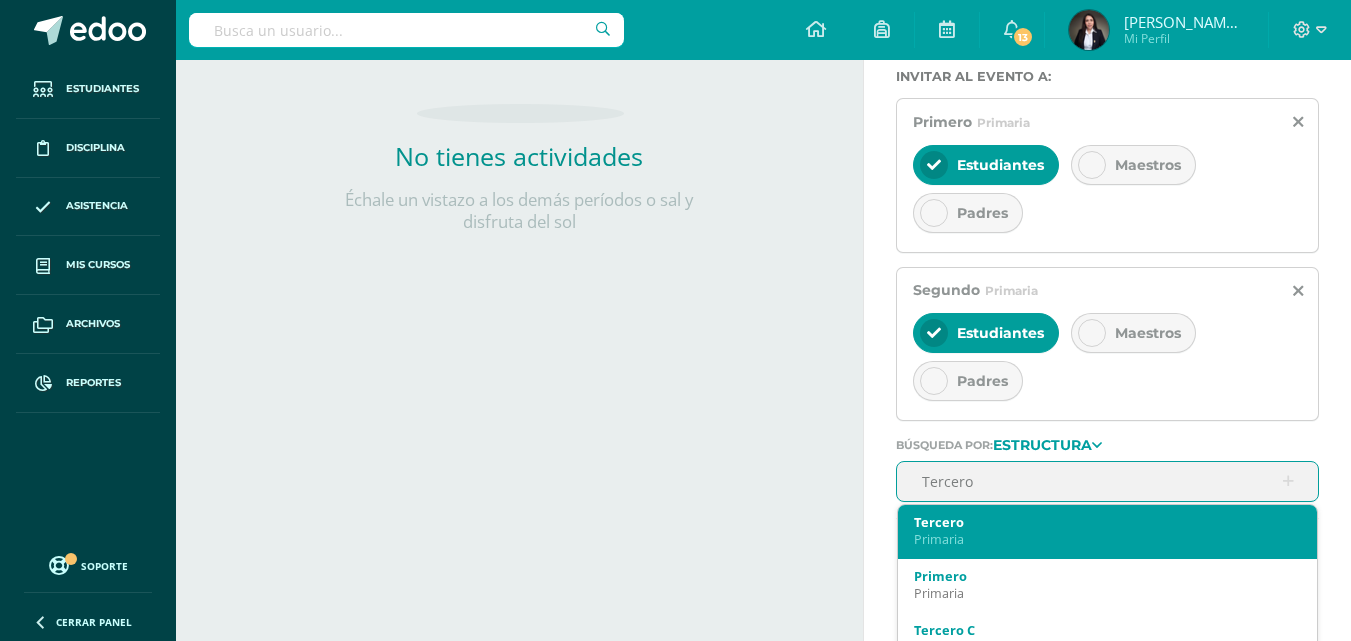 click on "Tercero" at bounding box center (1107, 522) 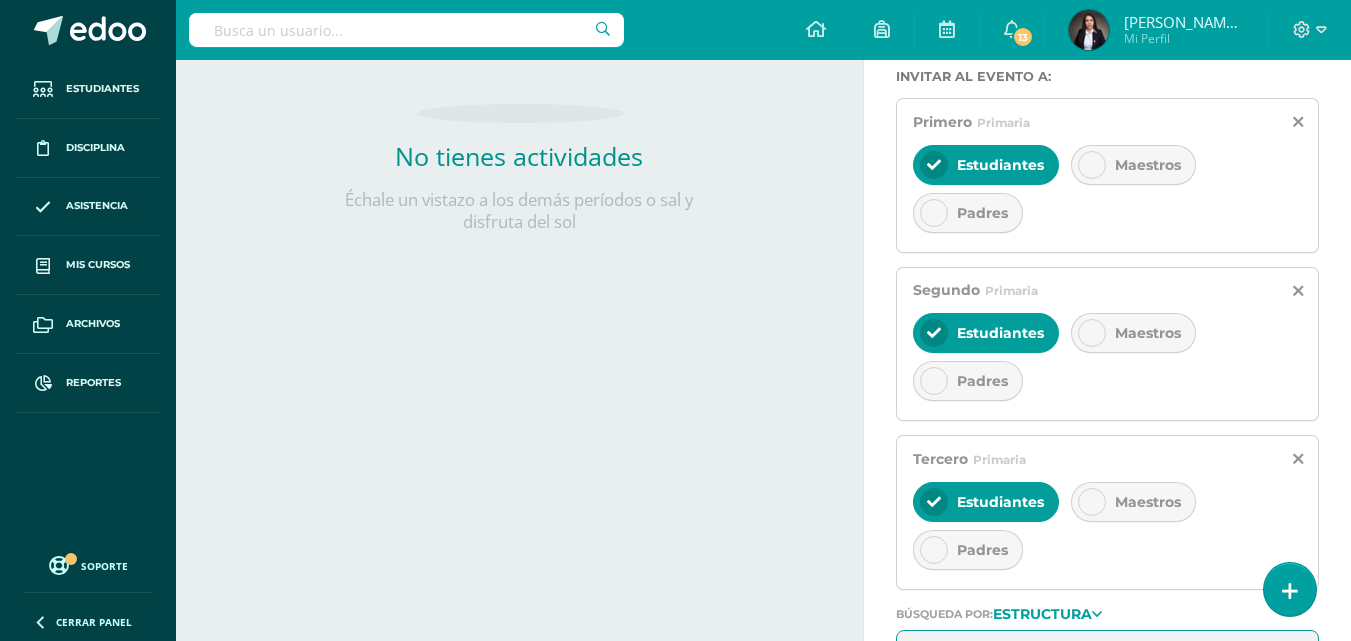 scroll, scrollTop: 641, scrollLeft: 0, axis: vertical 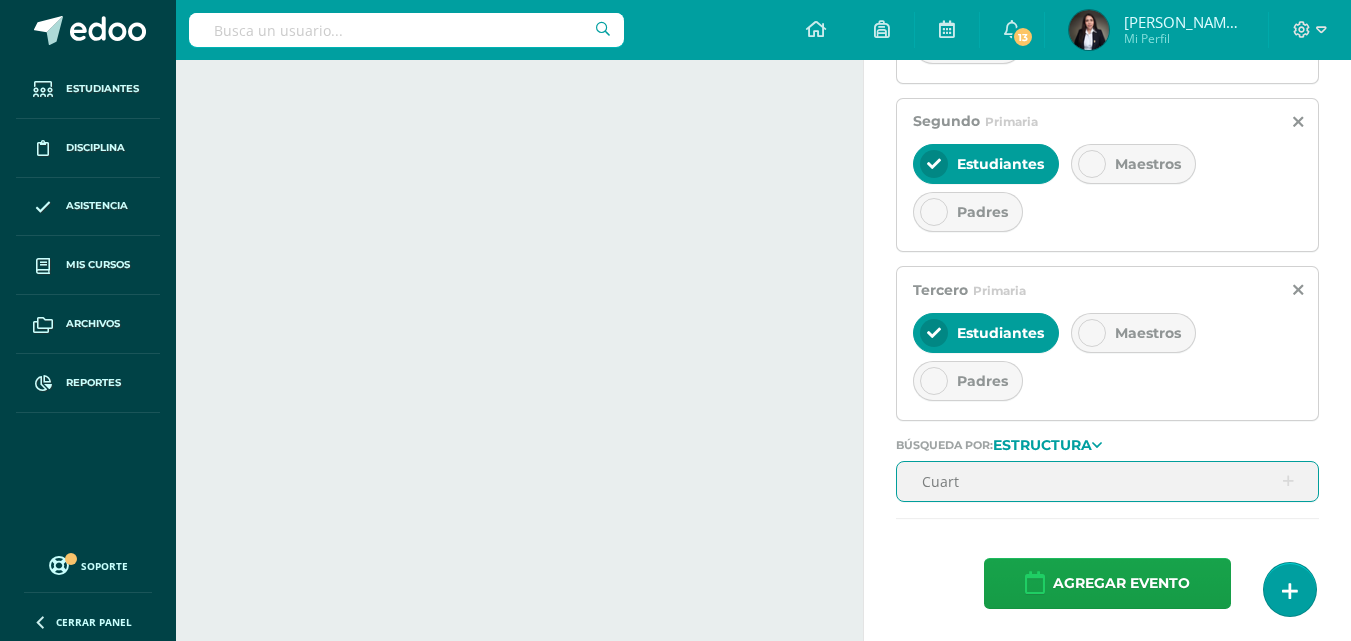 type on "Cuarto" 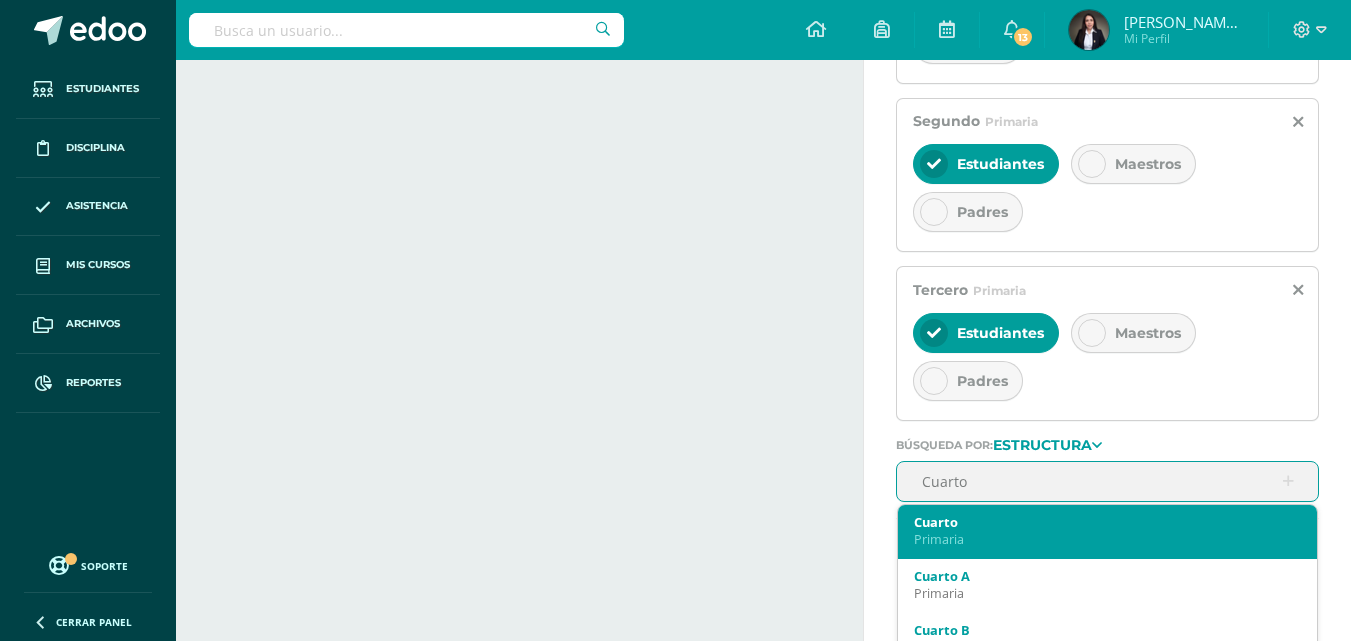 click on "Primaria" at bounding box center [1107, 539] 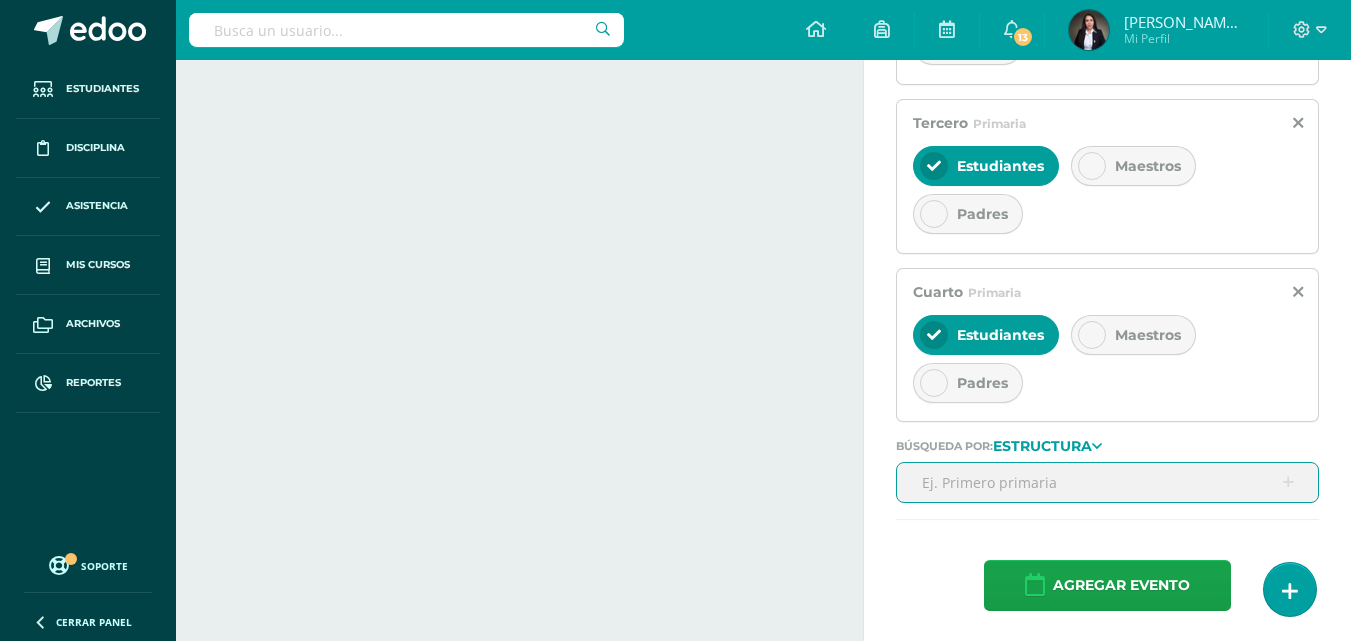 scroll, scrollTop: 810, scrollLeft: 0, axis: vertical 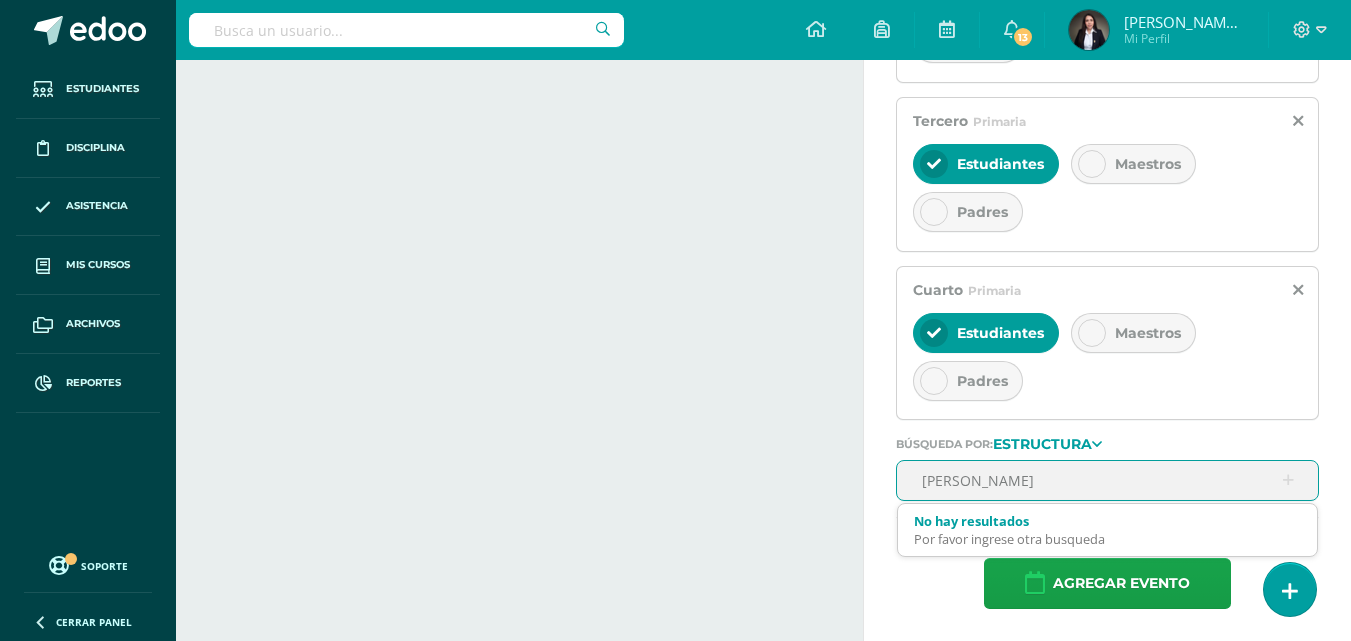 type on "Quinto" 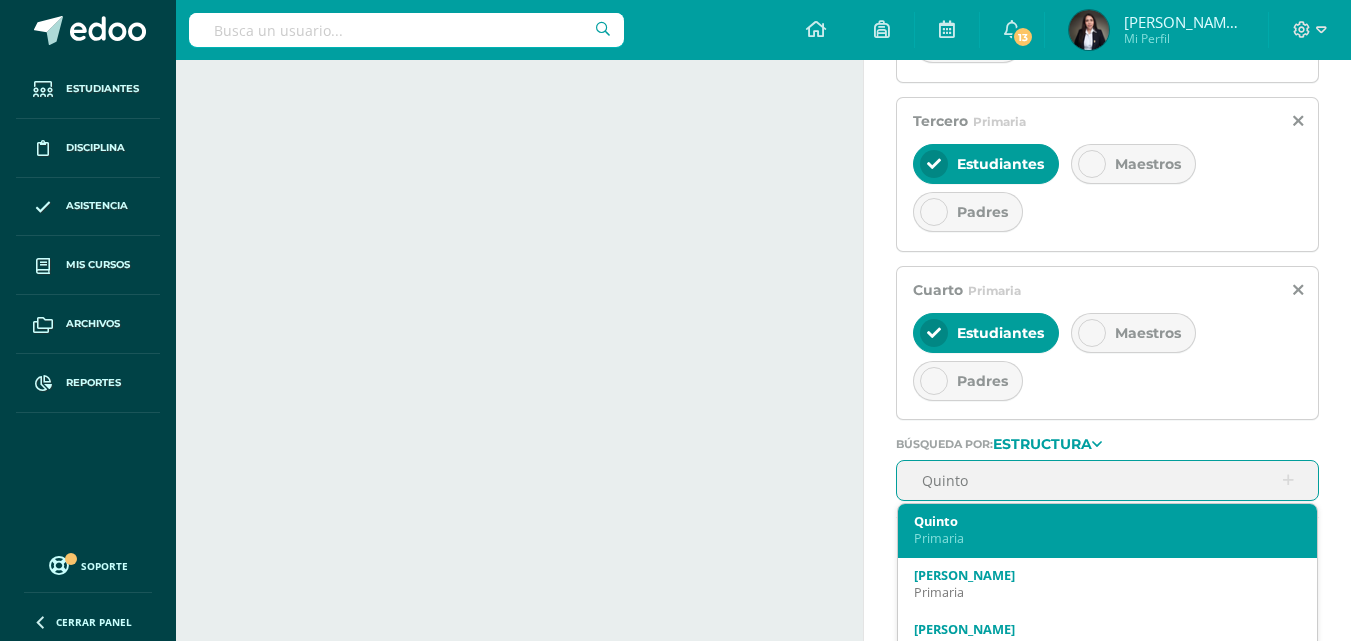 click on "Quinto Primaria" at bounding box center [1107, 529] 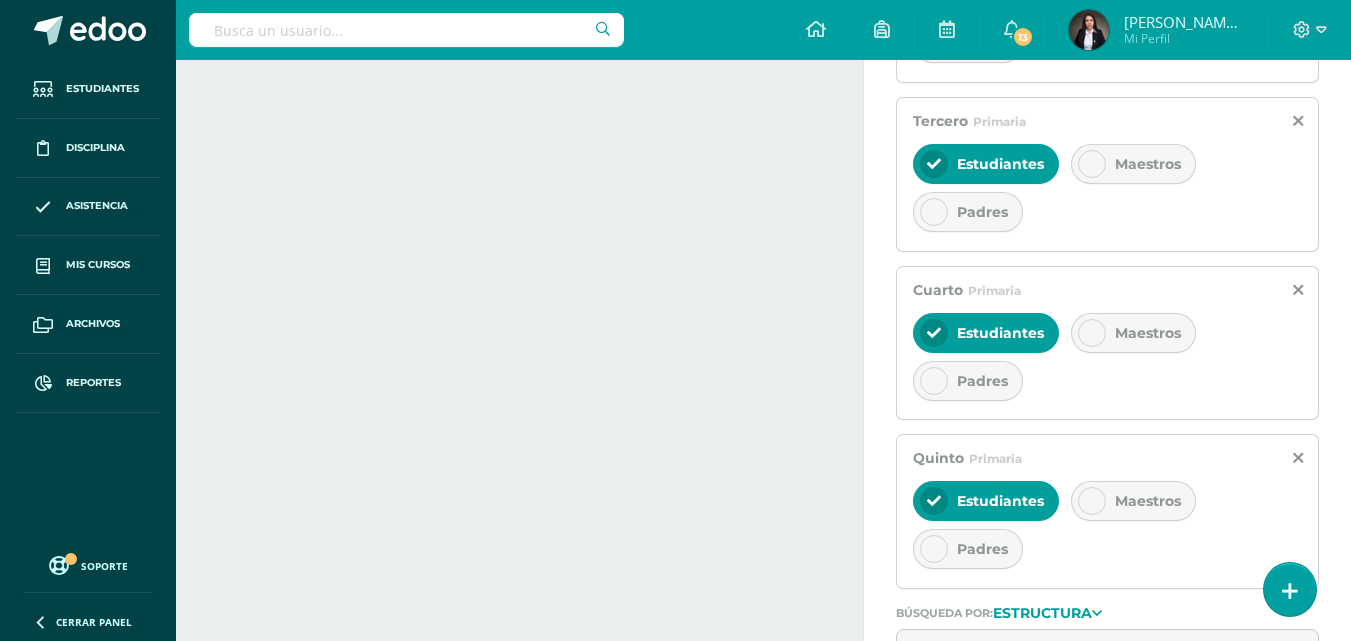 click on "Padres" at bounding box center [968, 549] 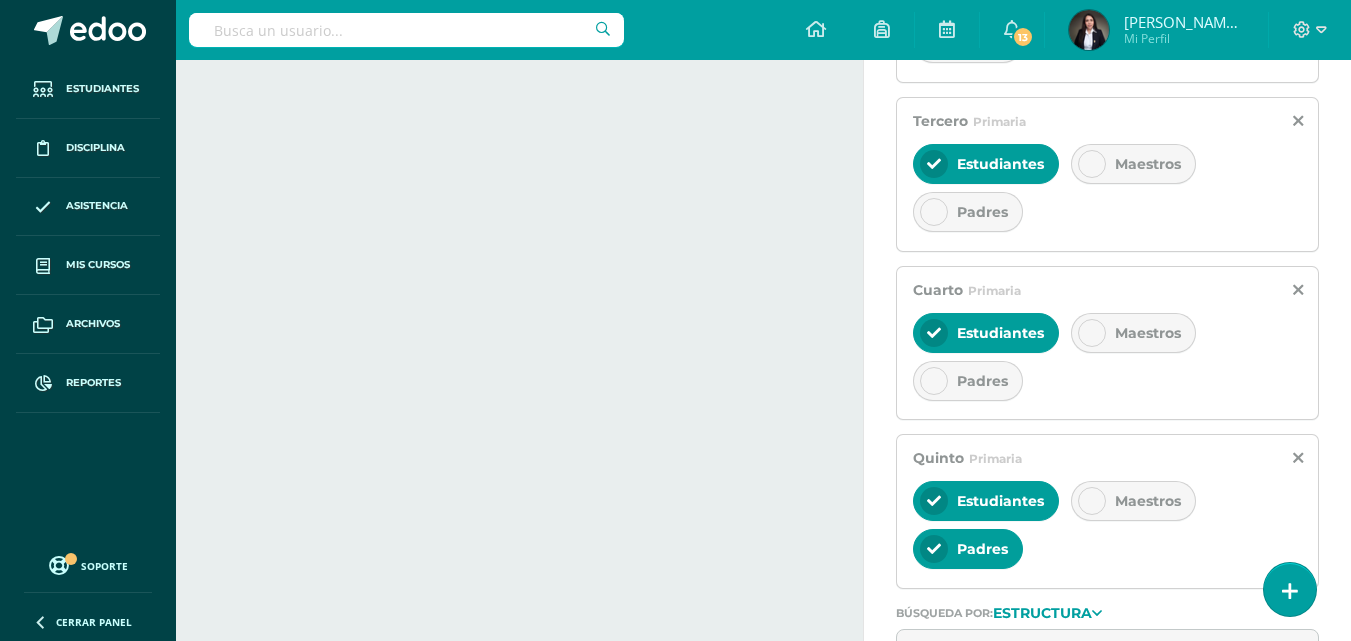 drag, startPoint x: 1103, startPoint y: 499, endPoint x: 1104, endPoint y: 477, distance: 22.022715 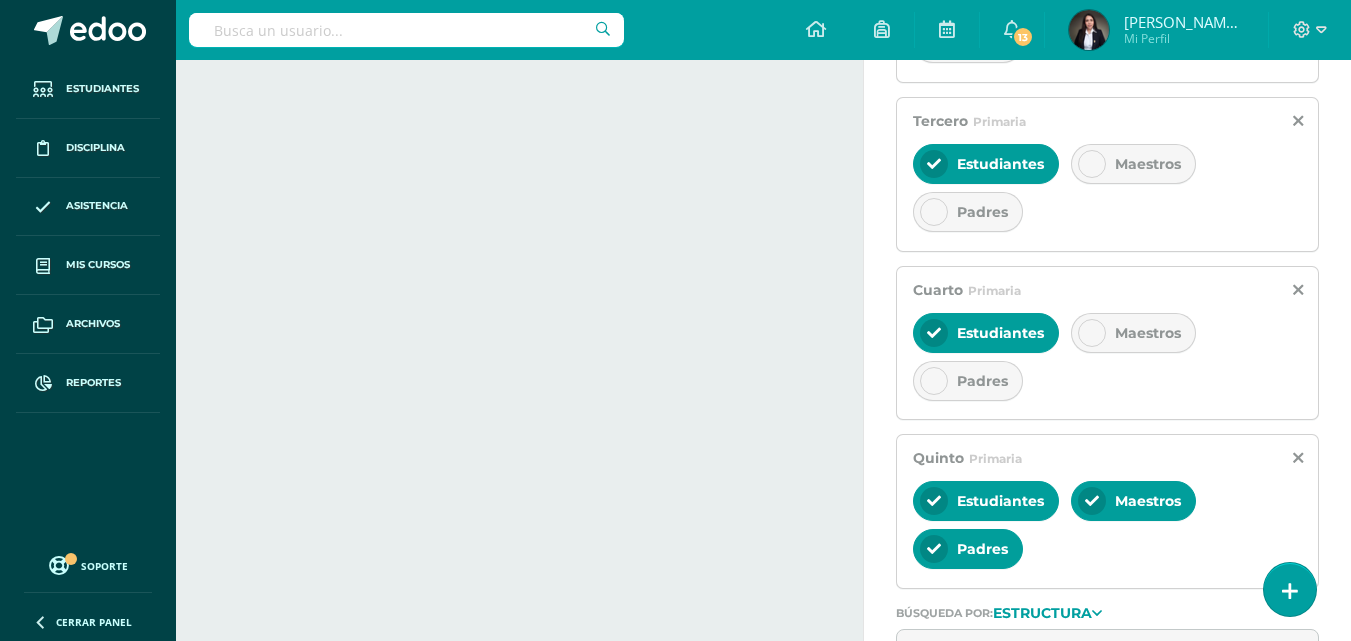 click on "Maestros" at bounding box center (1148, 333) 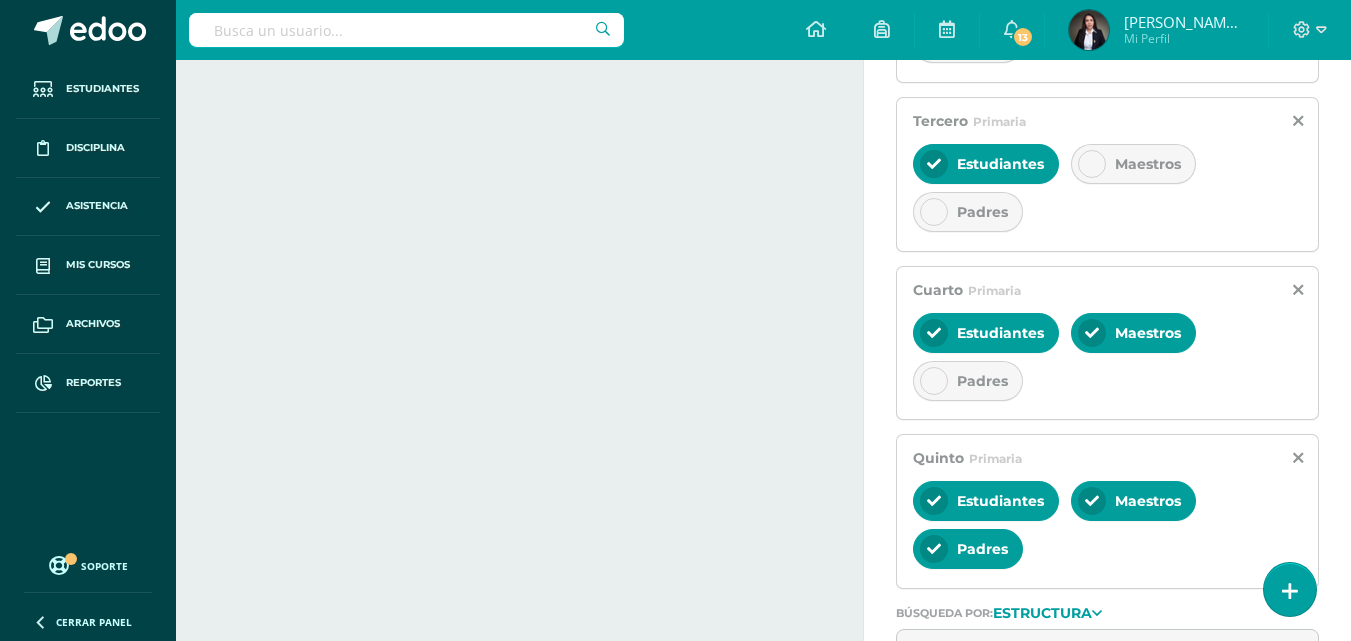 click on "Padres" at bounding box center (968, 381) 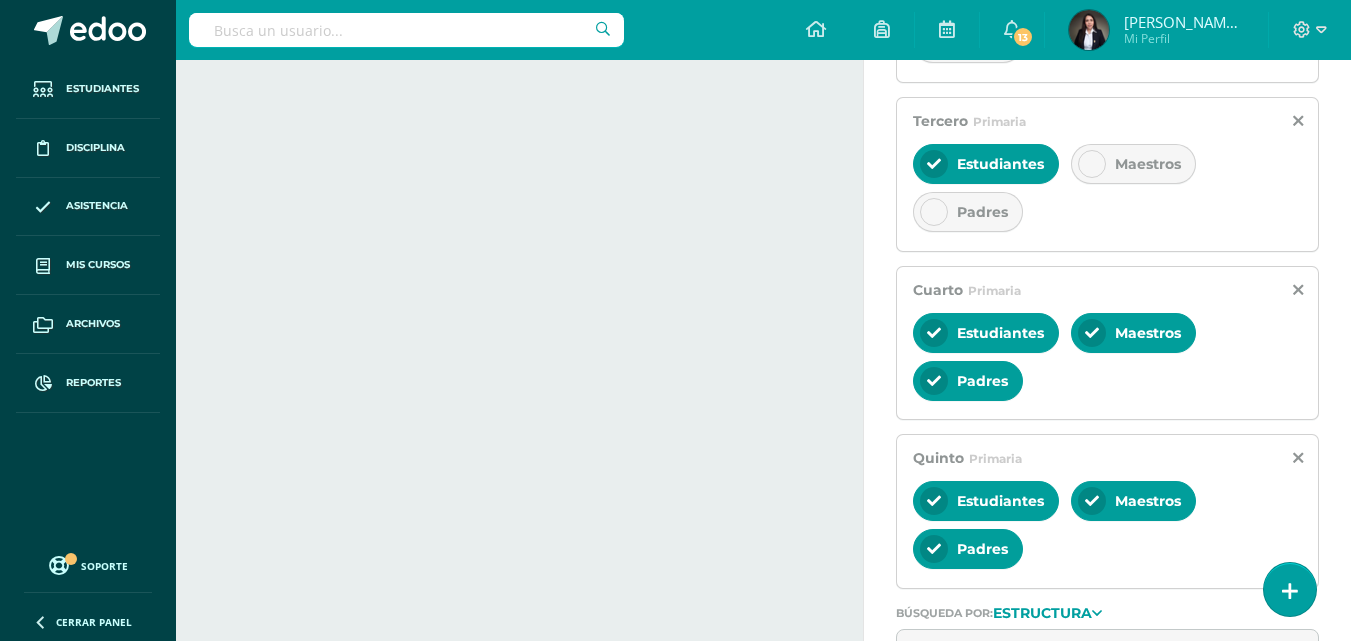 click on "Estudiantes" at bounding box center (1000, 333) 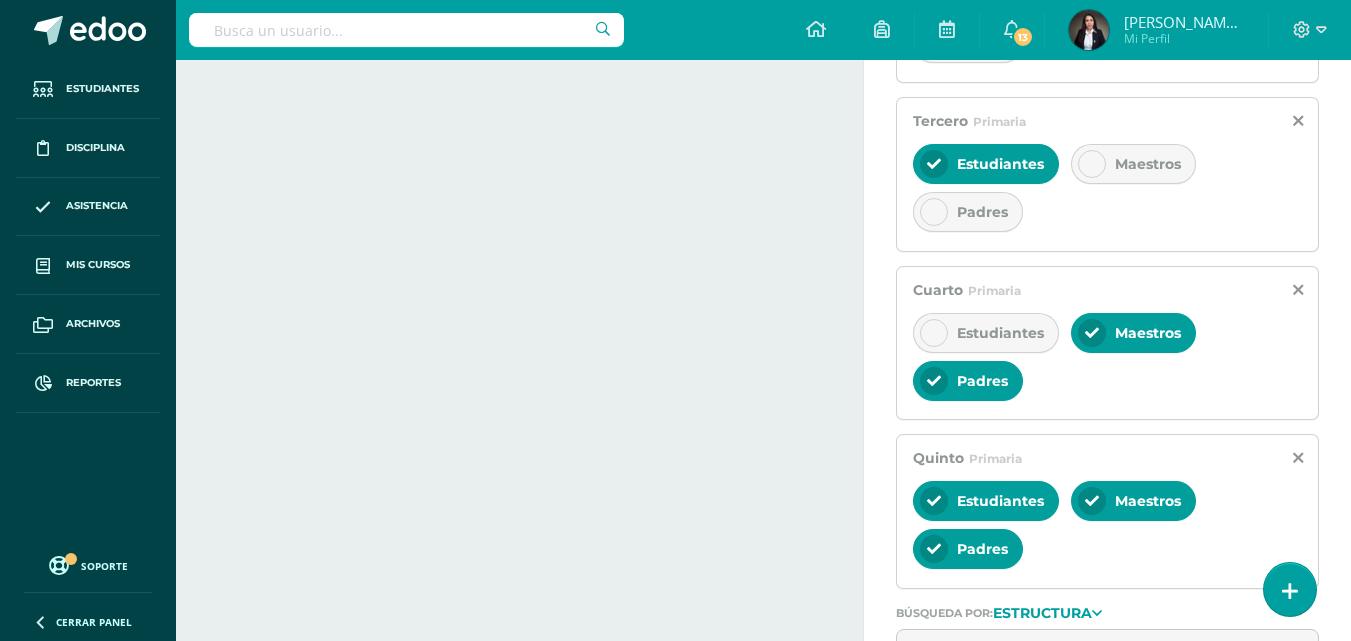 click on "Estudiantes" at bounding box center (986, 333) 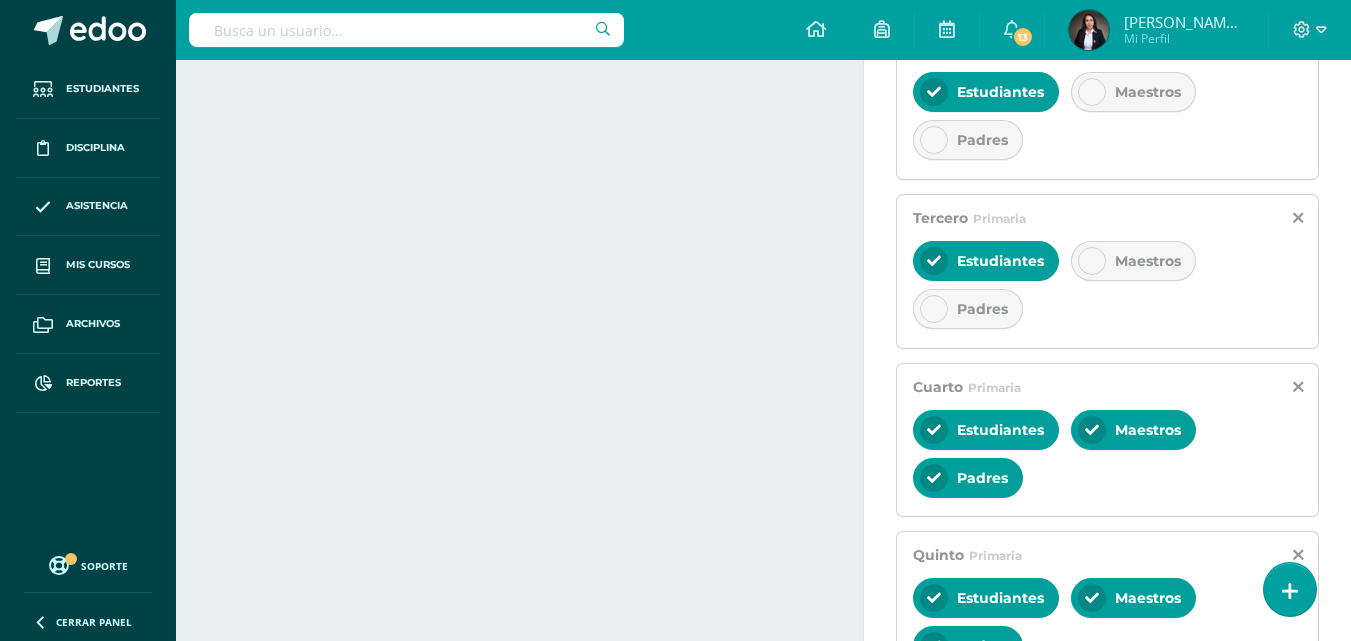 scroll, scrollTop: 610, scrollLeft: 0, axis: vertical 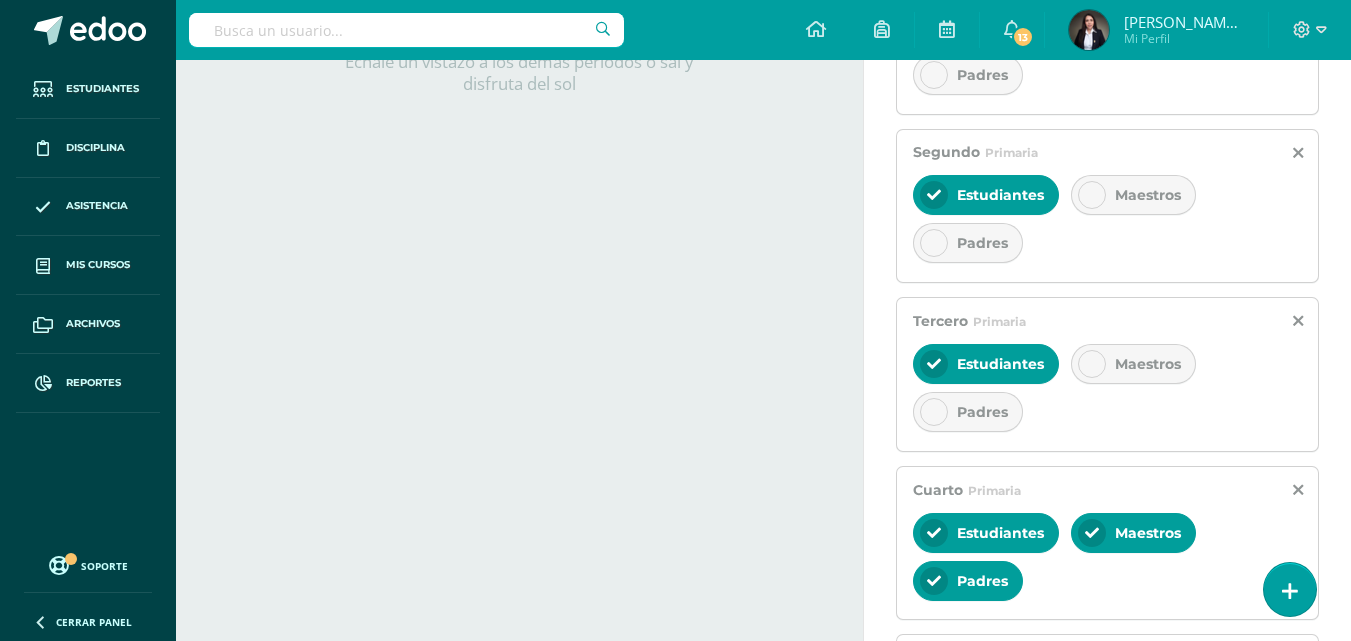 drag, startPoint x: 979, startPoint y: 415, endPoint x: 1083, endPoint y: 393, distance: 106.30146 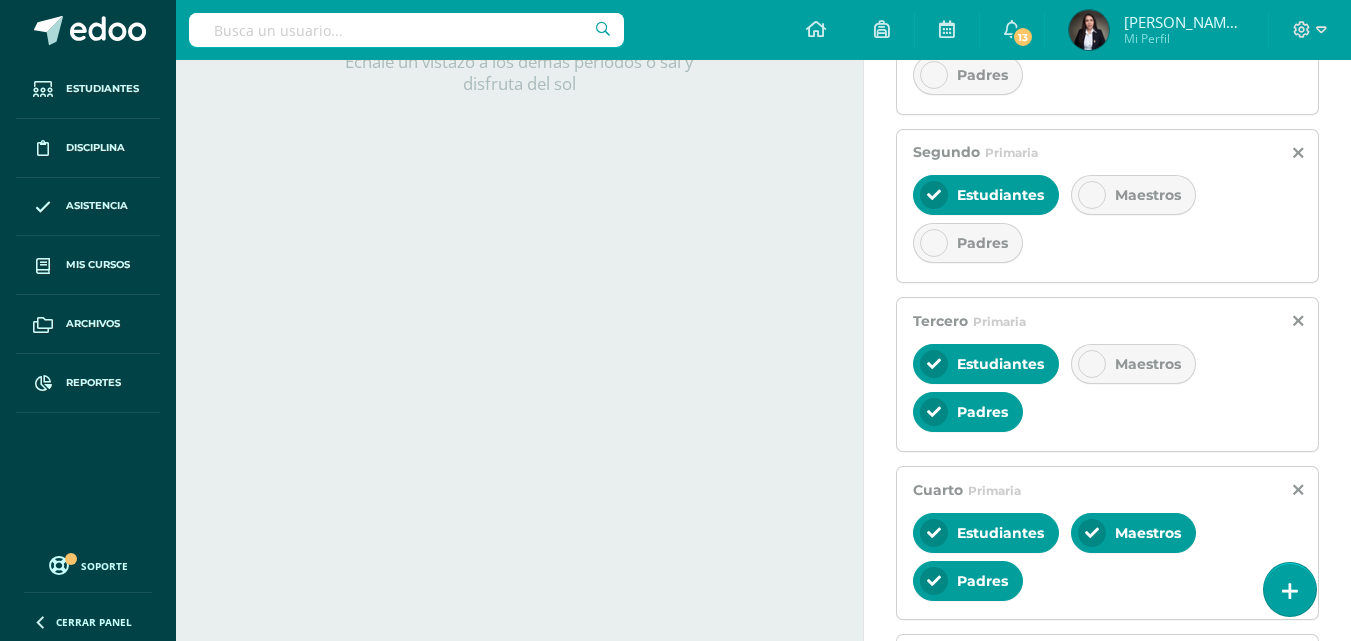 click on "Maestros" at bounding box center [1148, 364] 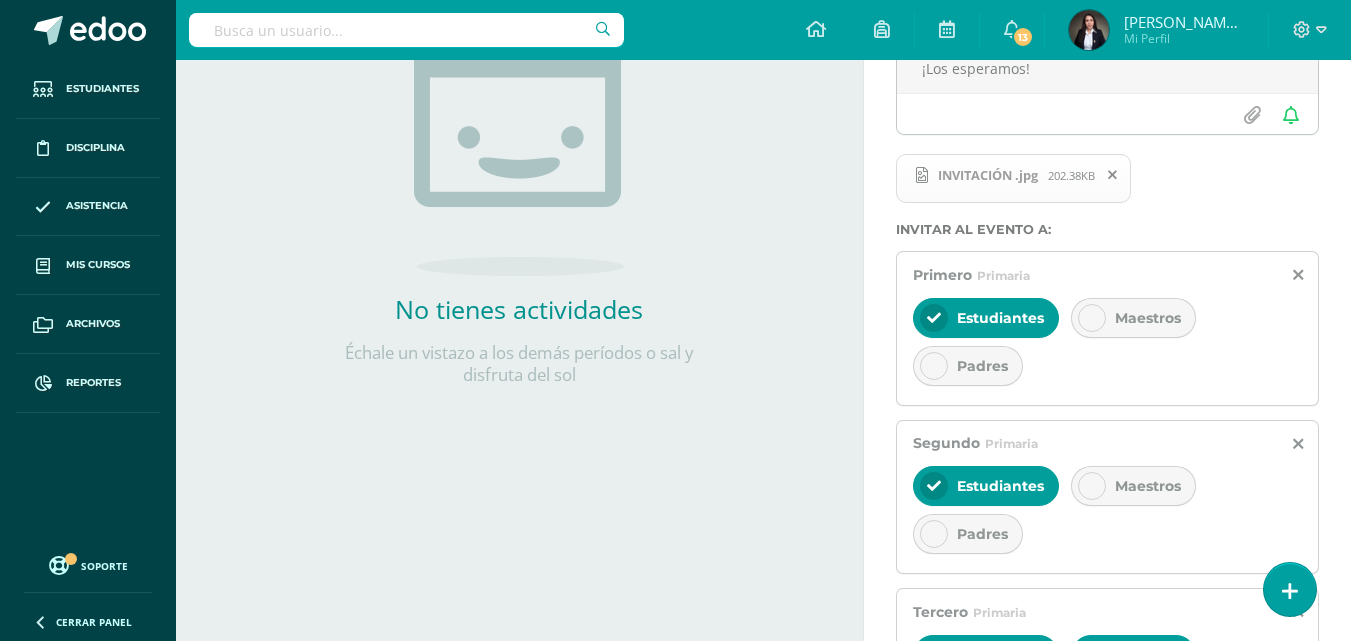 scroll, scrollTop: 310, scrollLeft: 0, axis: vertical 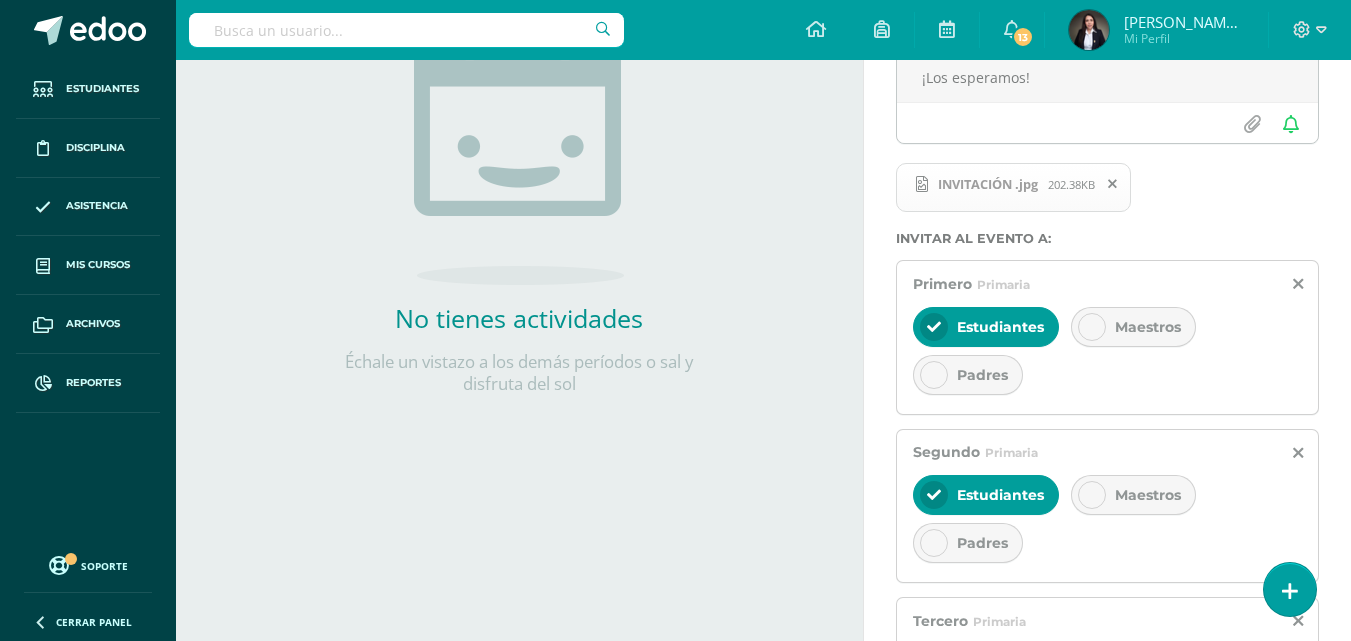 click on "Padres" at bounding box center [982, 543] 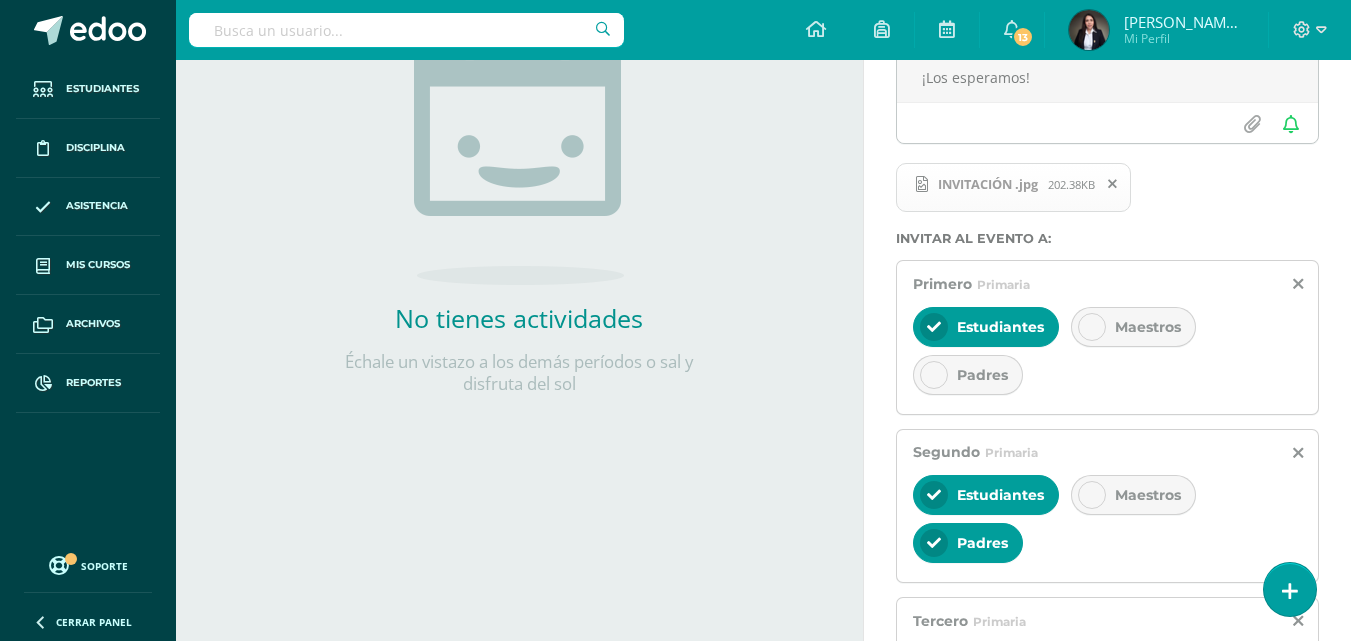 click on "Maestros" at bounding box center (1148, 495) 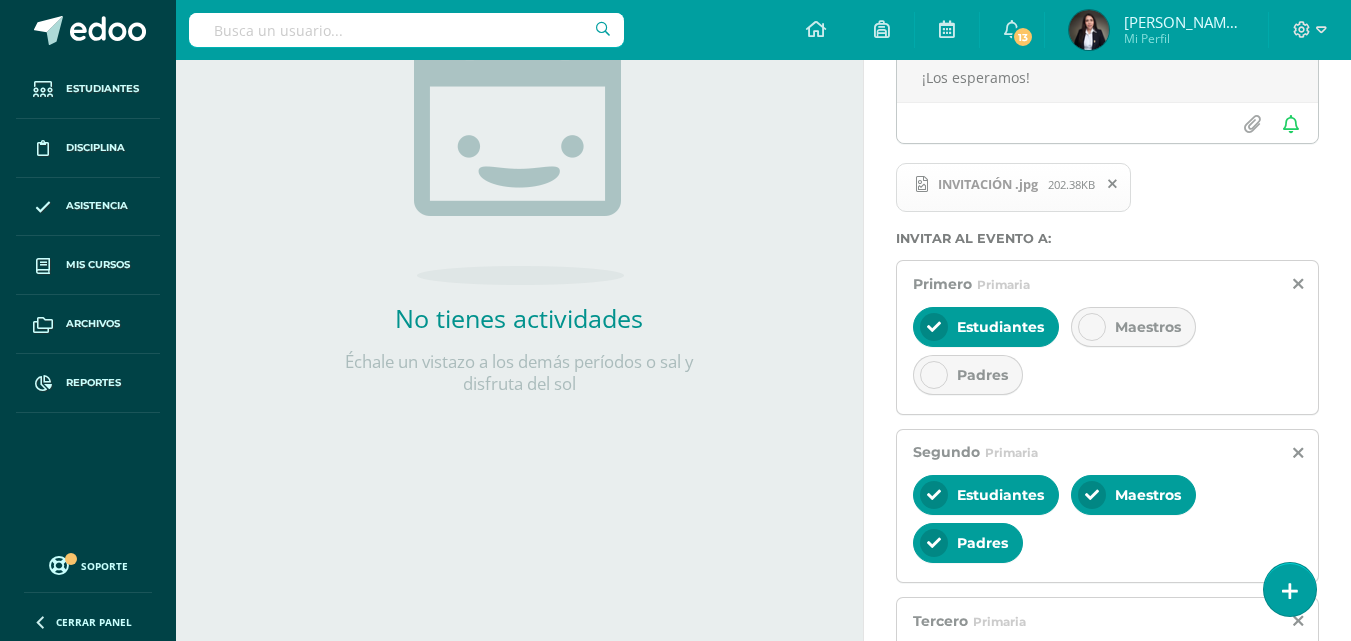 click on "Padres" at bounding box center (982, 375) 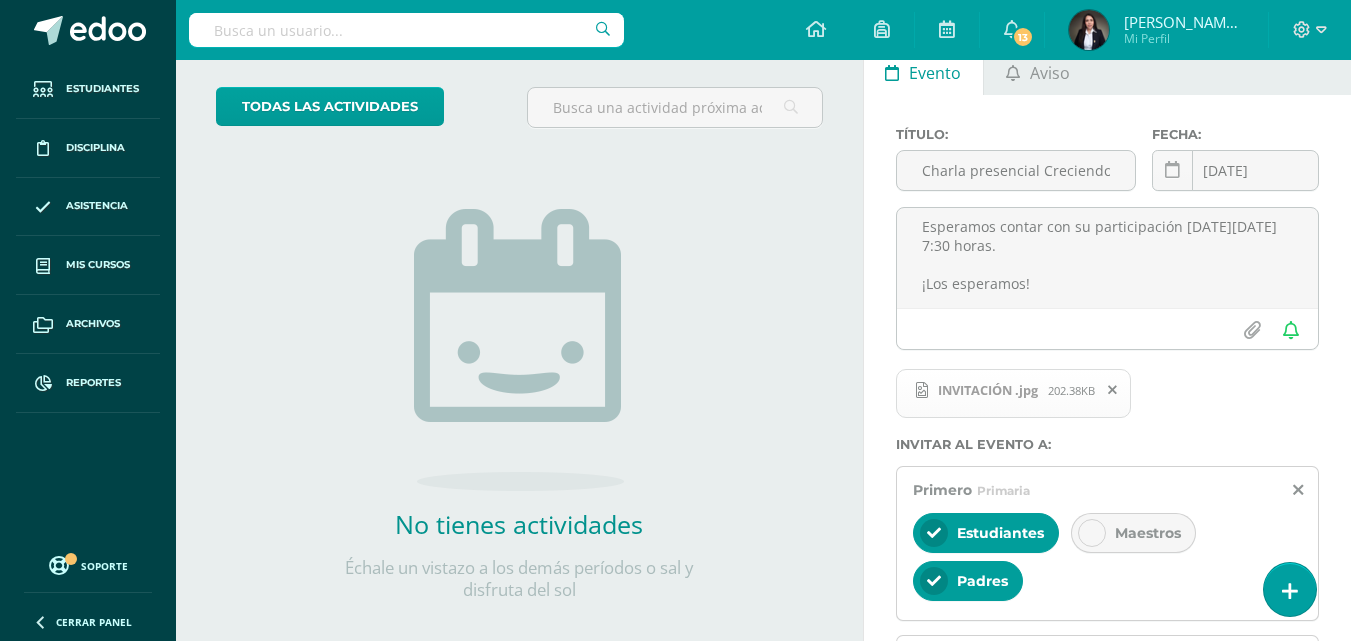scroll, scrollTop: 0, scrollLeft: 0, axis: both 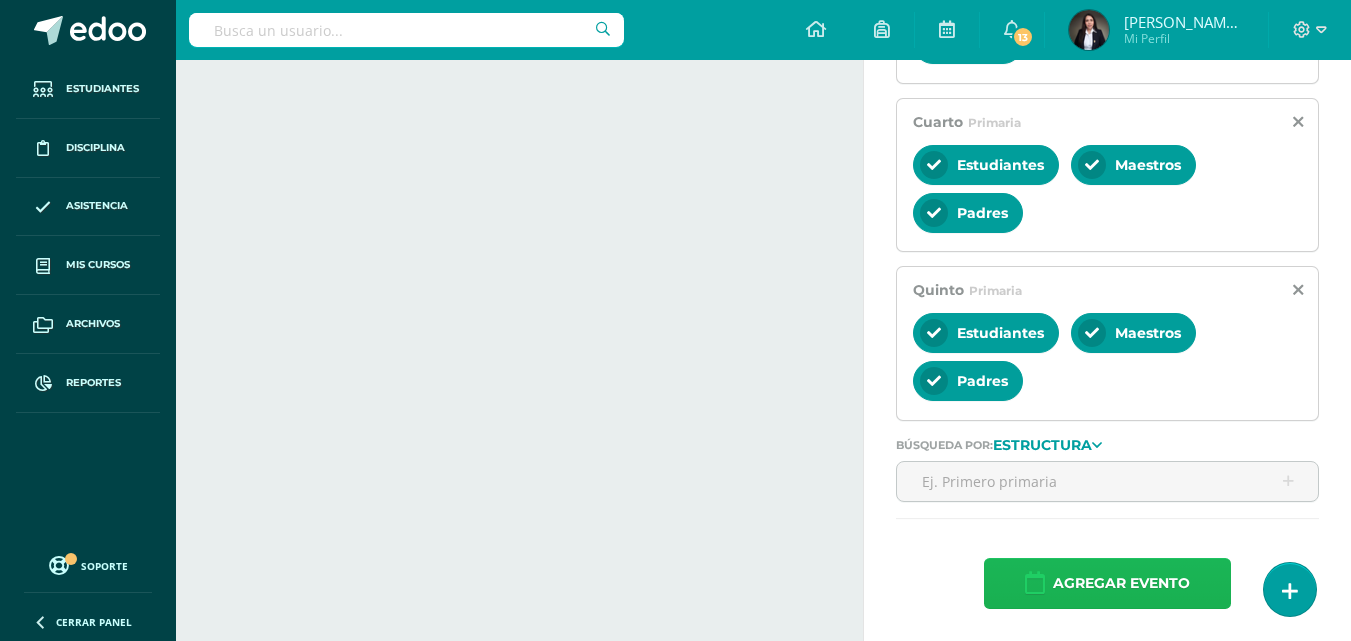 click on "Agregar evento" at bounding box center [1121, 583] 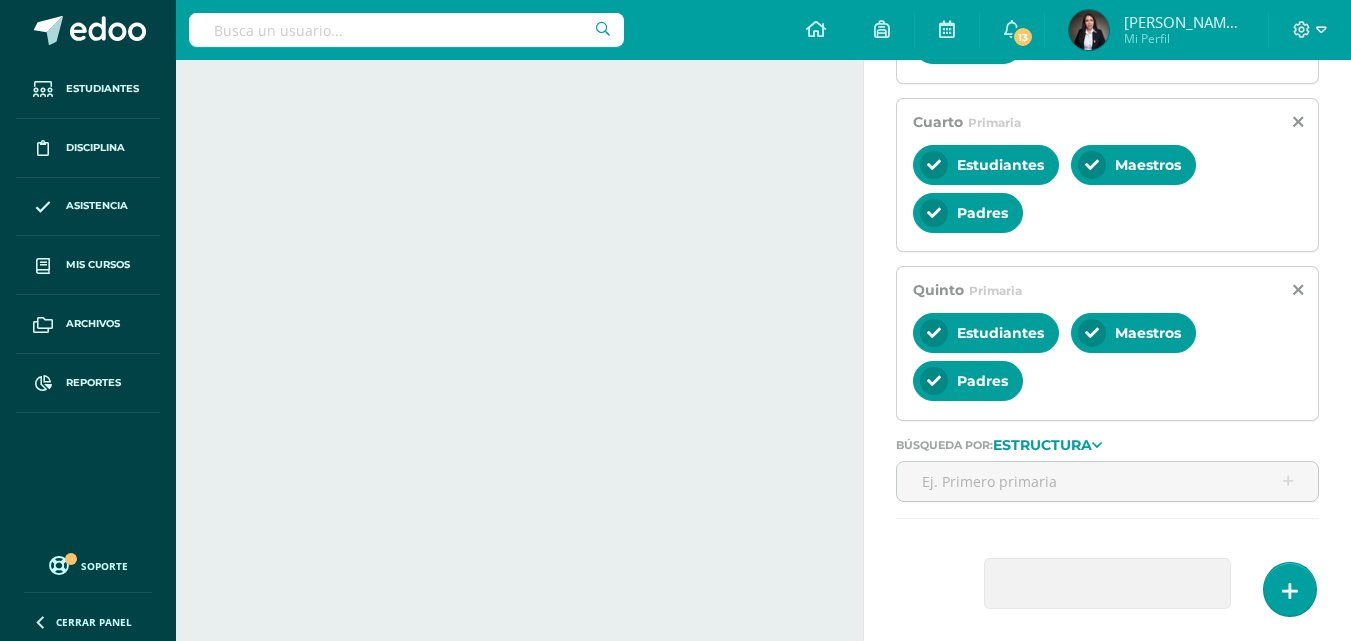 type 